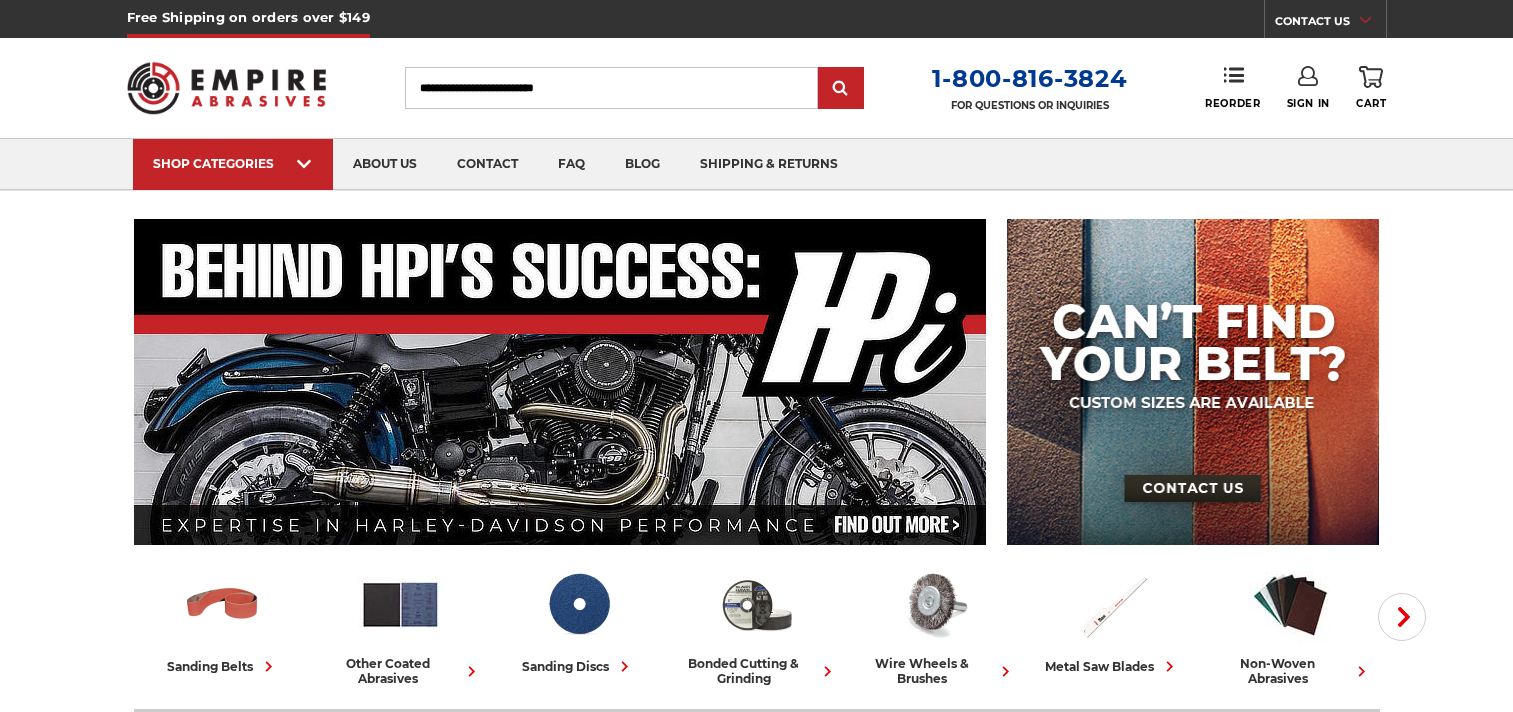 scroll, scrollTop: 0, scrollLeft: 0, axis: both 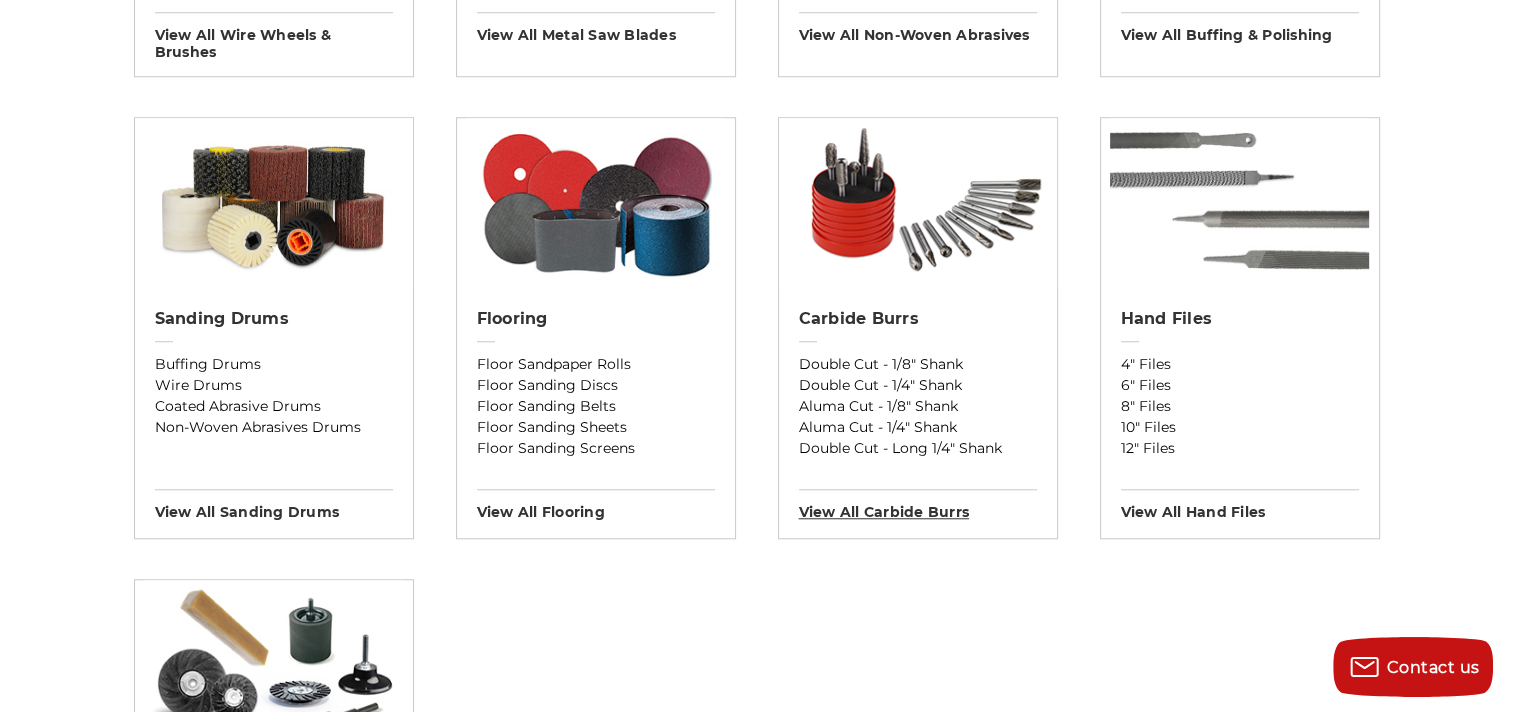 click on "View All carbide burrs" at bounding box center (918, 505) 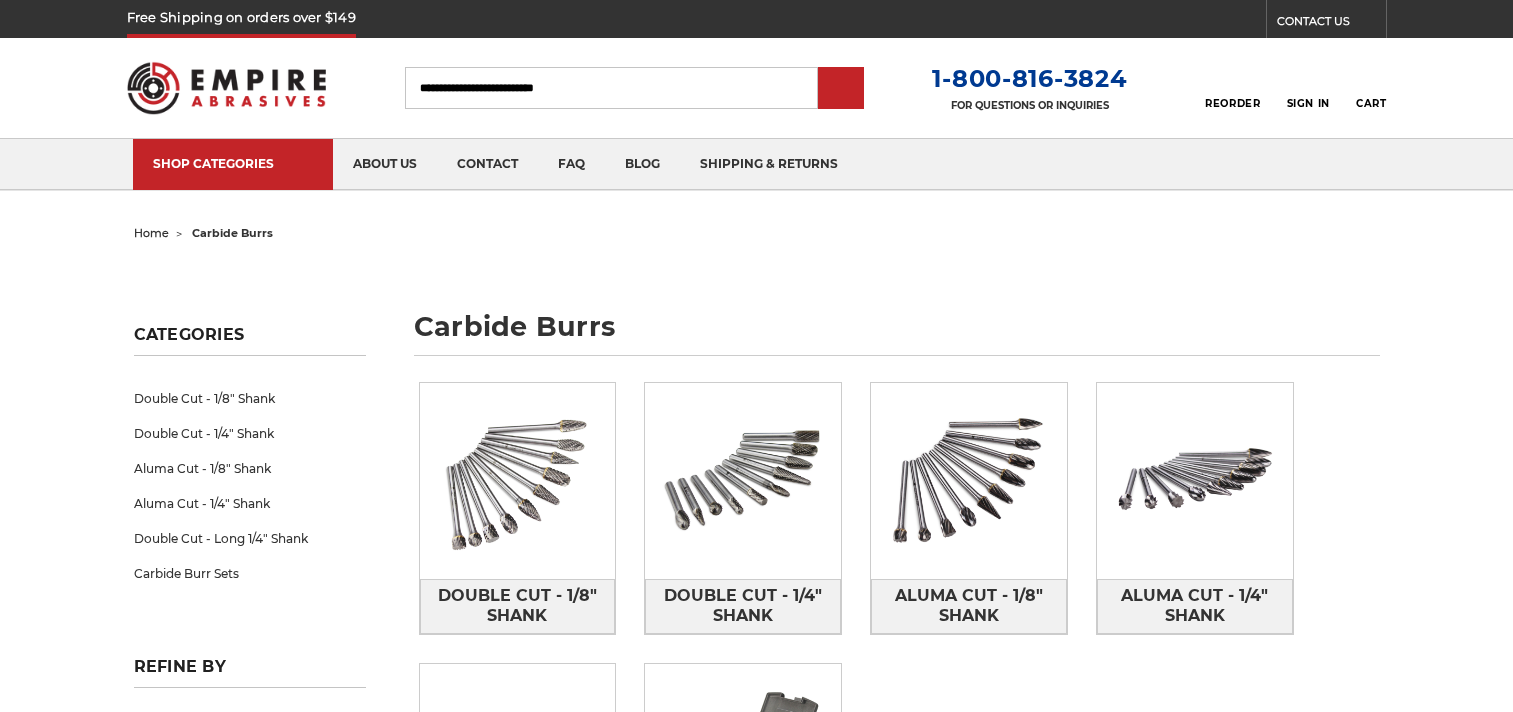 scroll, scrollTop: 0, scrollLeft: 0, axis: both 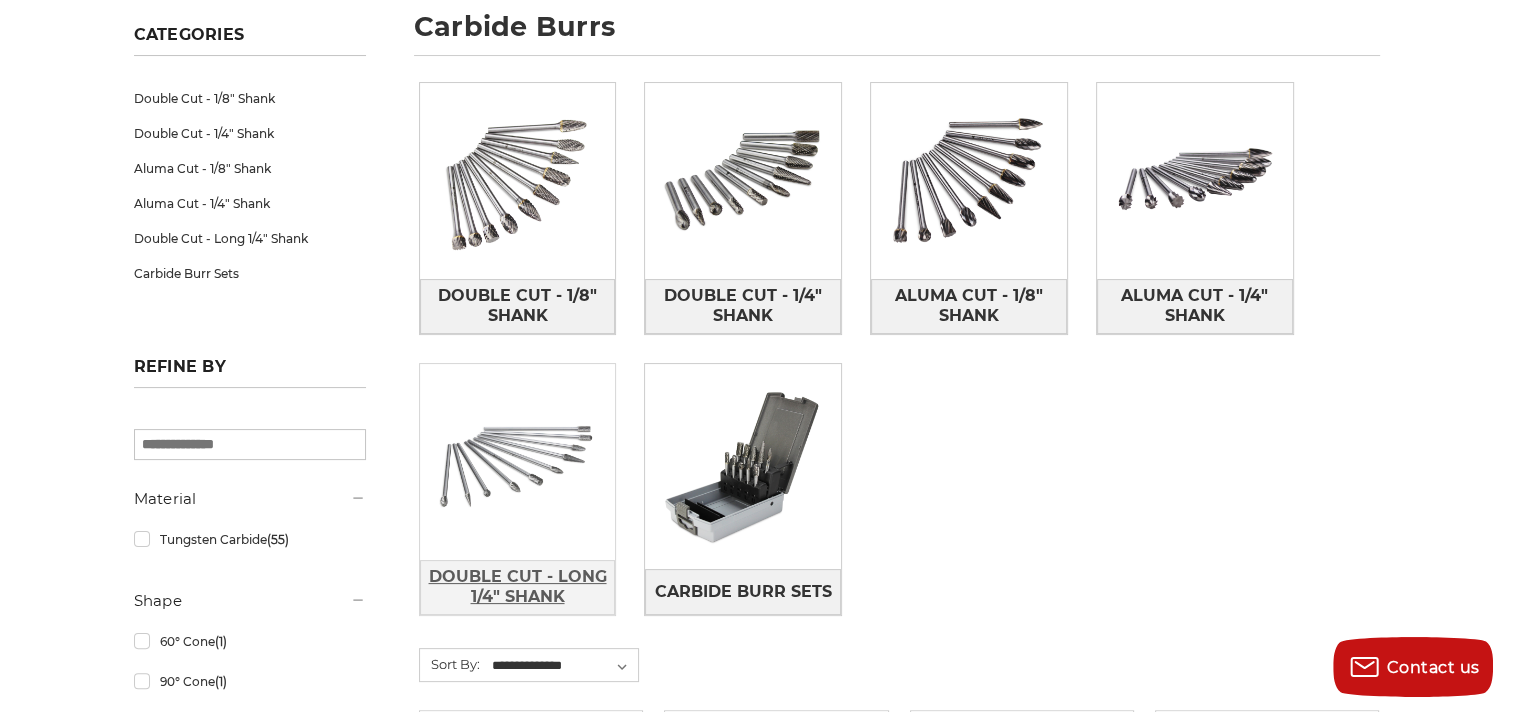 click on "Double Cut - Long 1/4" Shank" at bounding box center (518, 587) 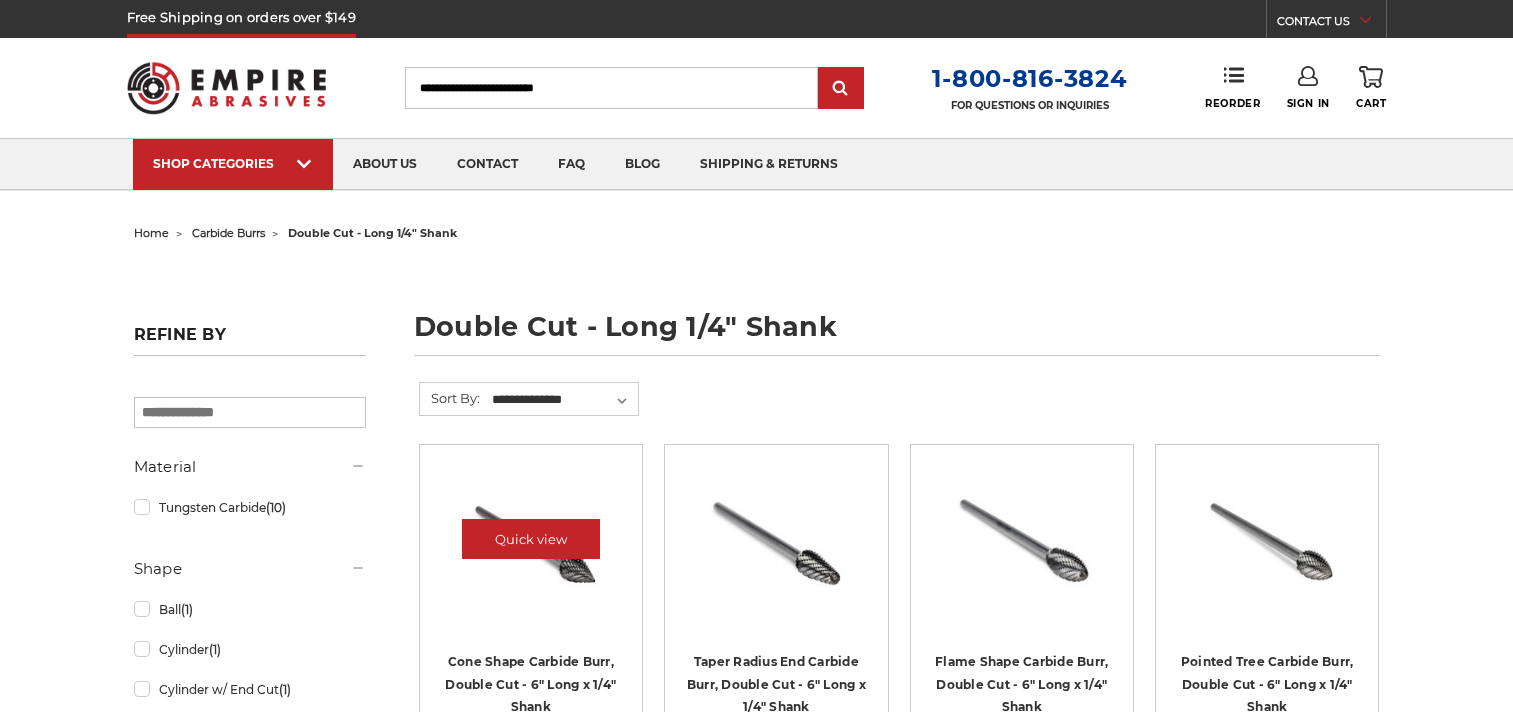 scroll, scrollTop: 0, scrollLeft: 0, axis: both 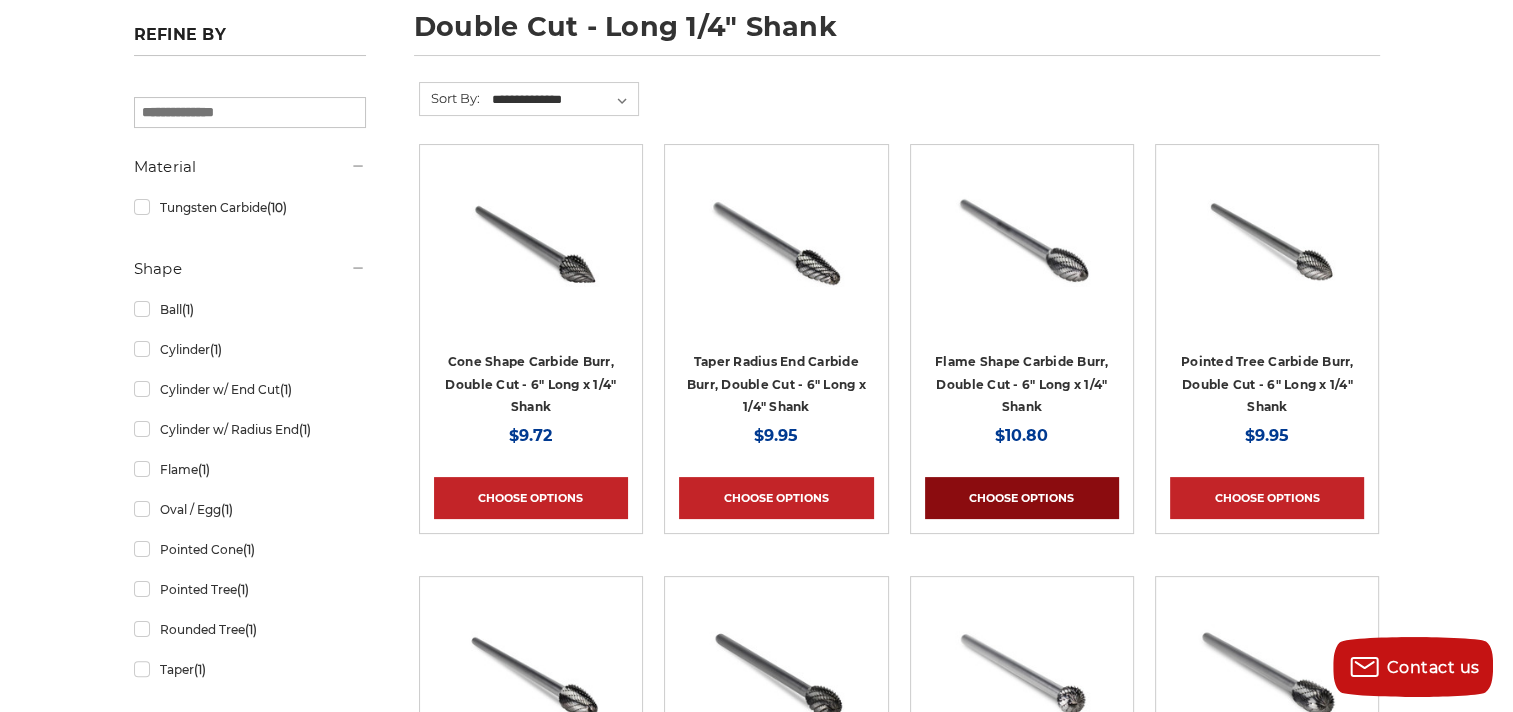 click on "Choose Options" at bounding box center (1022, 498) 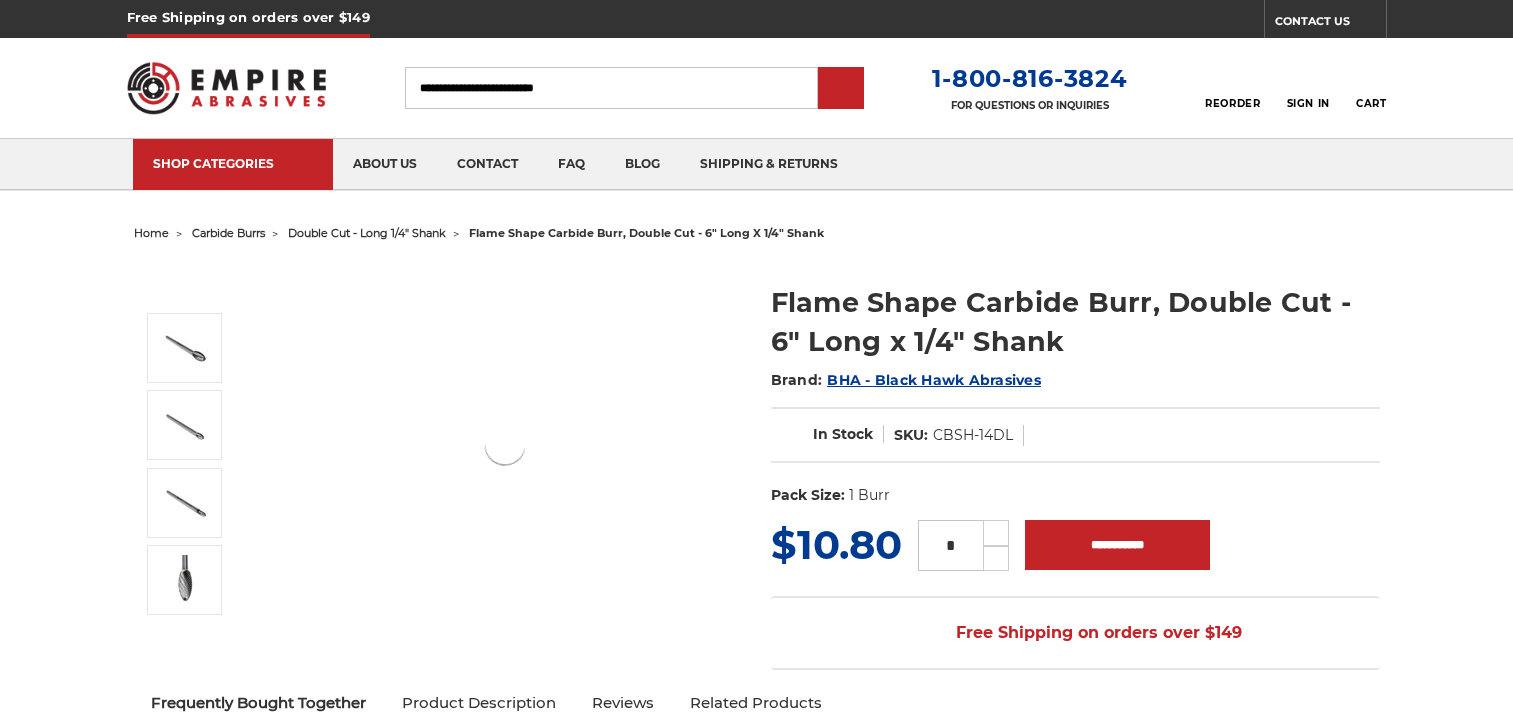 scroll, scrollTop: 0, scrollLeft: 0, axis: both 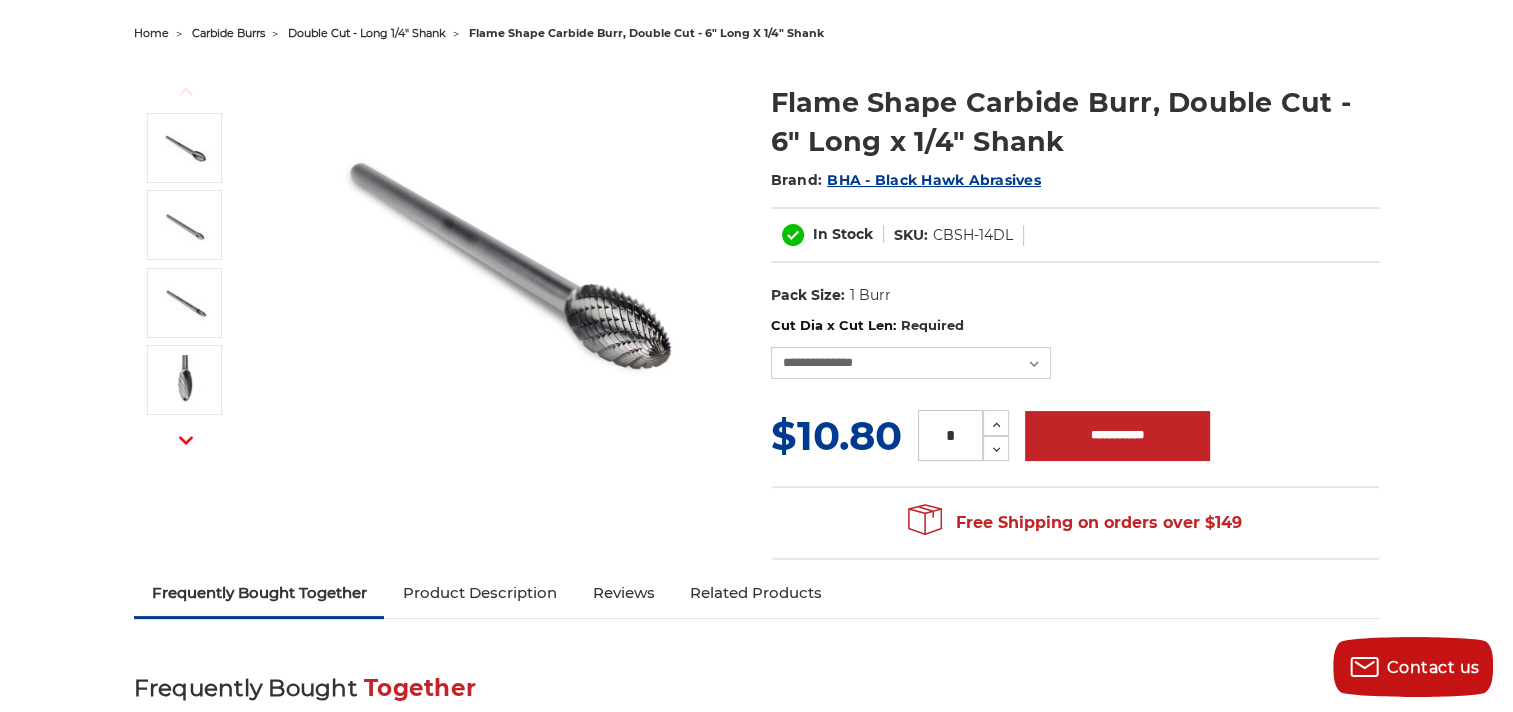 click on "*" at bounding box center [950, 435] 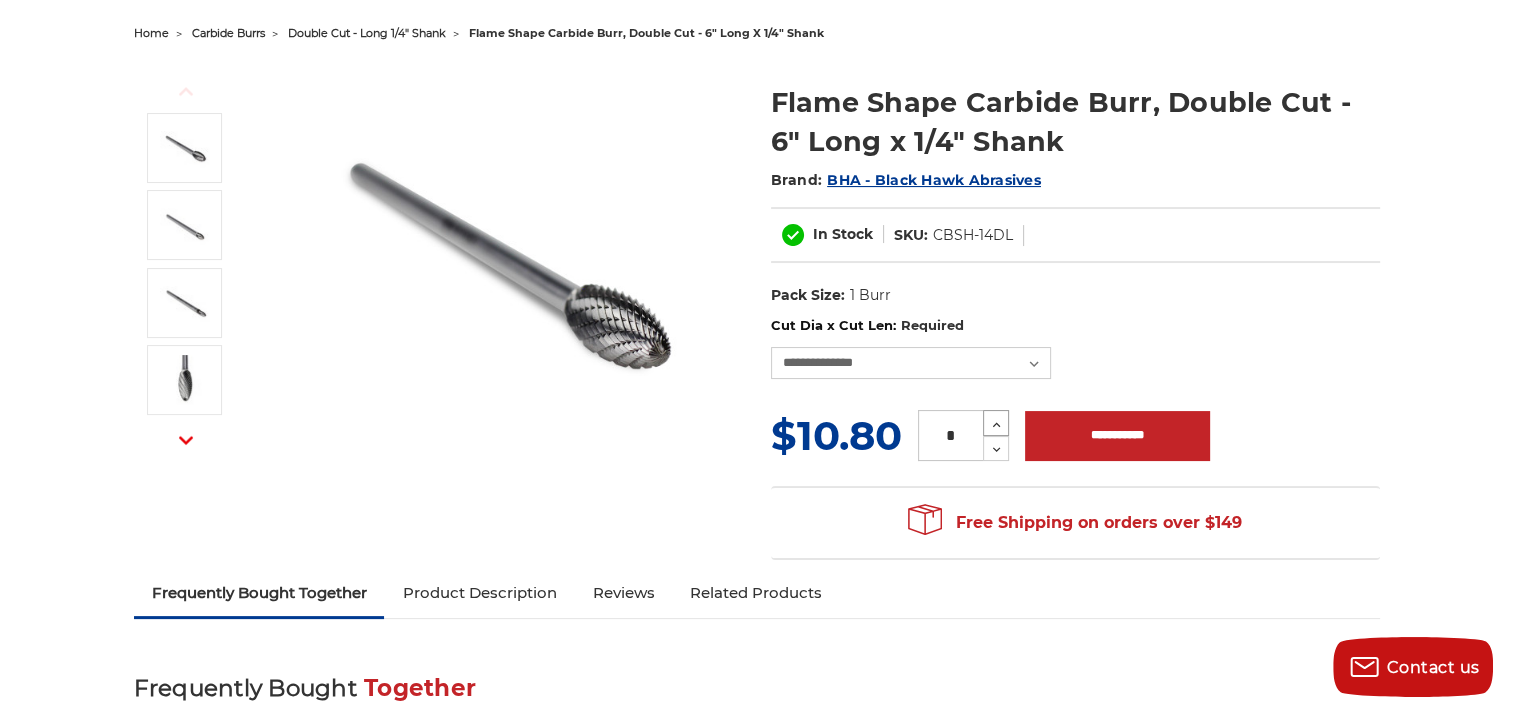 click 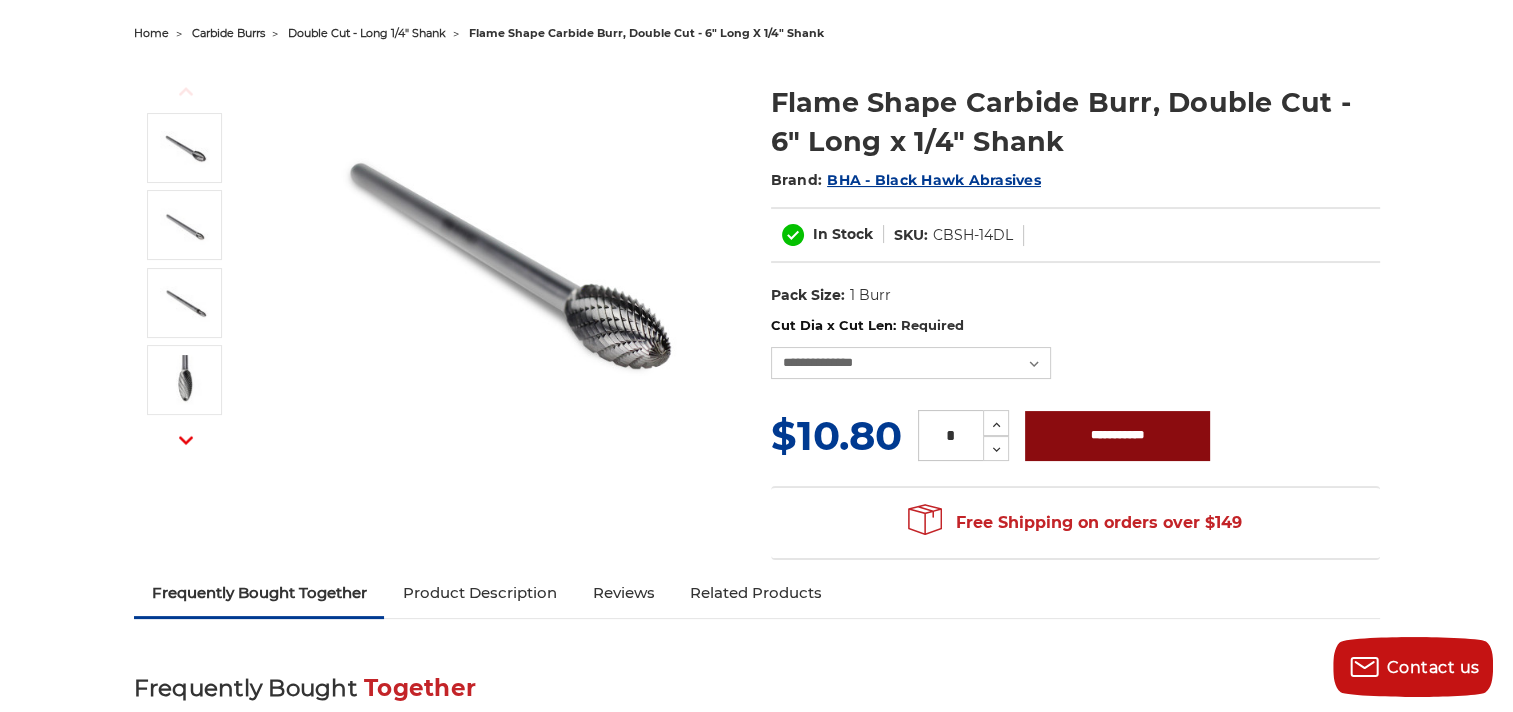 click on "**********" at bounding box center (1117, 436) 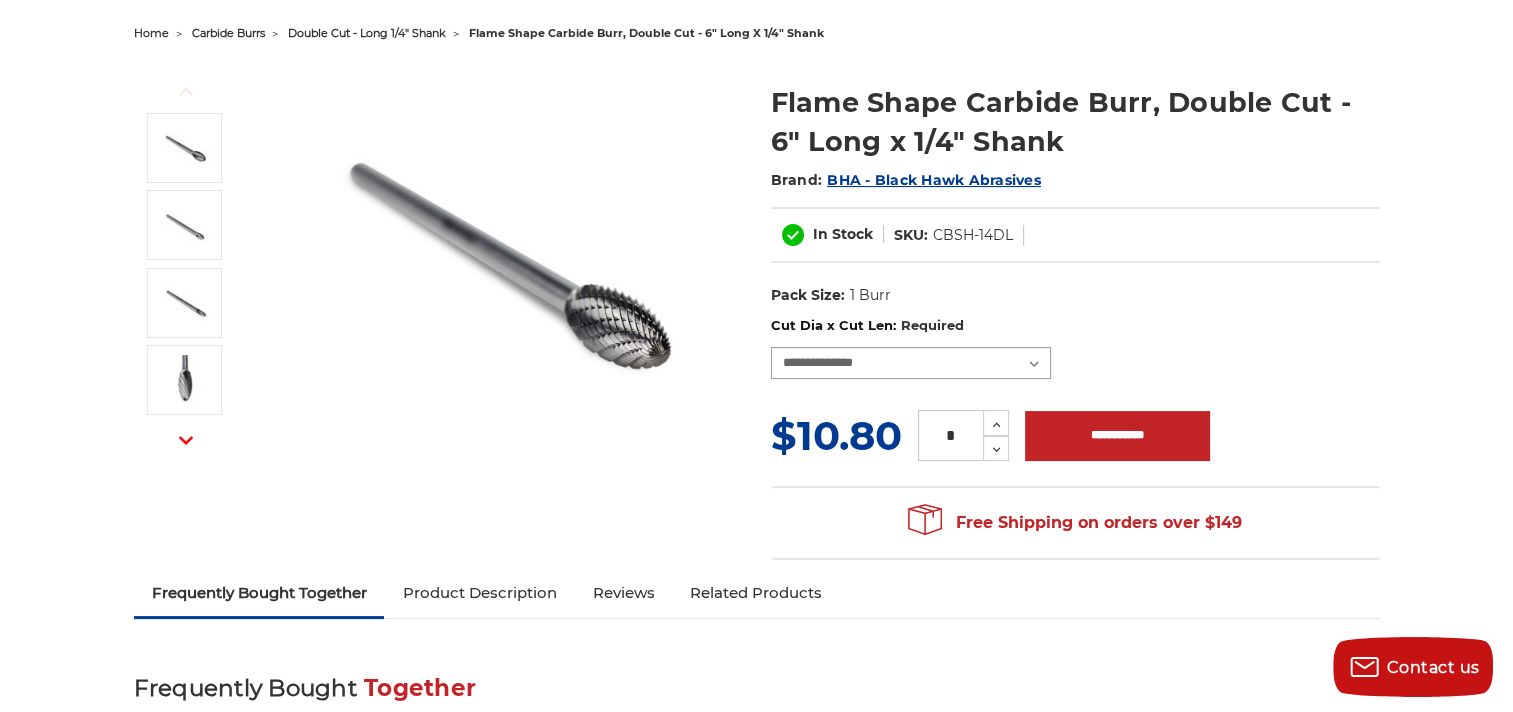 click on "**********" at bounding box center (911, 363) 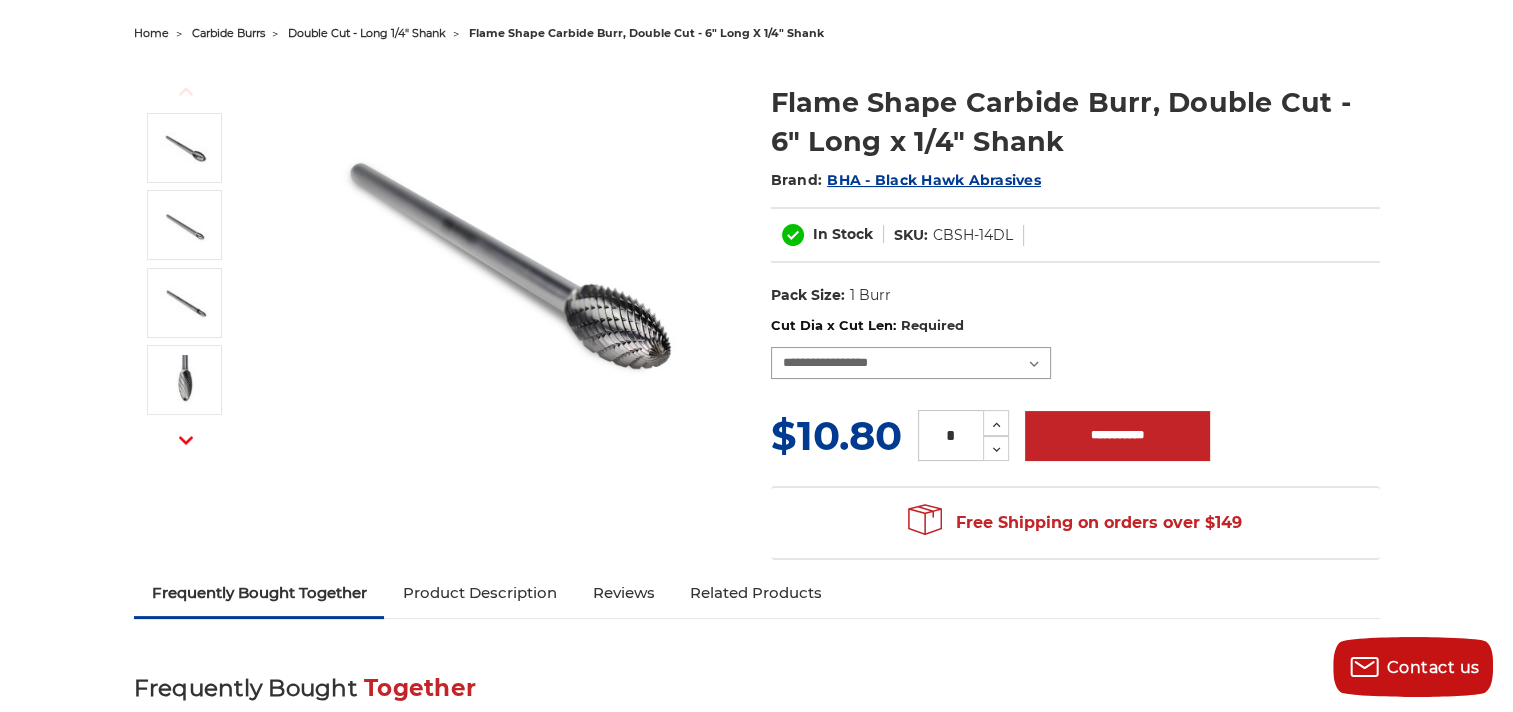 click on "**********" at bounding box center (911, 363) 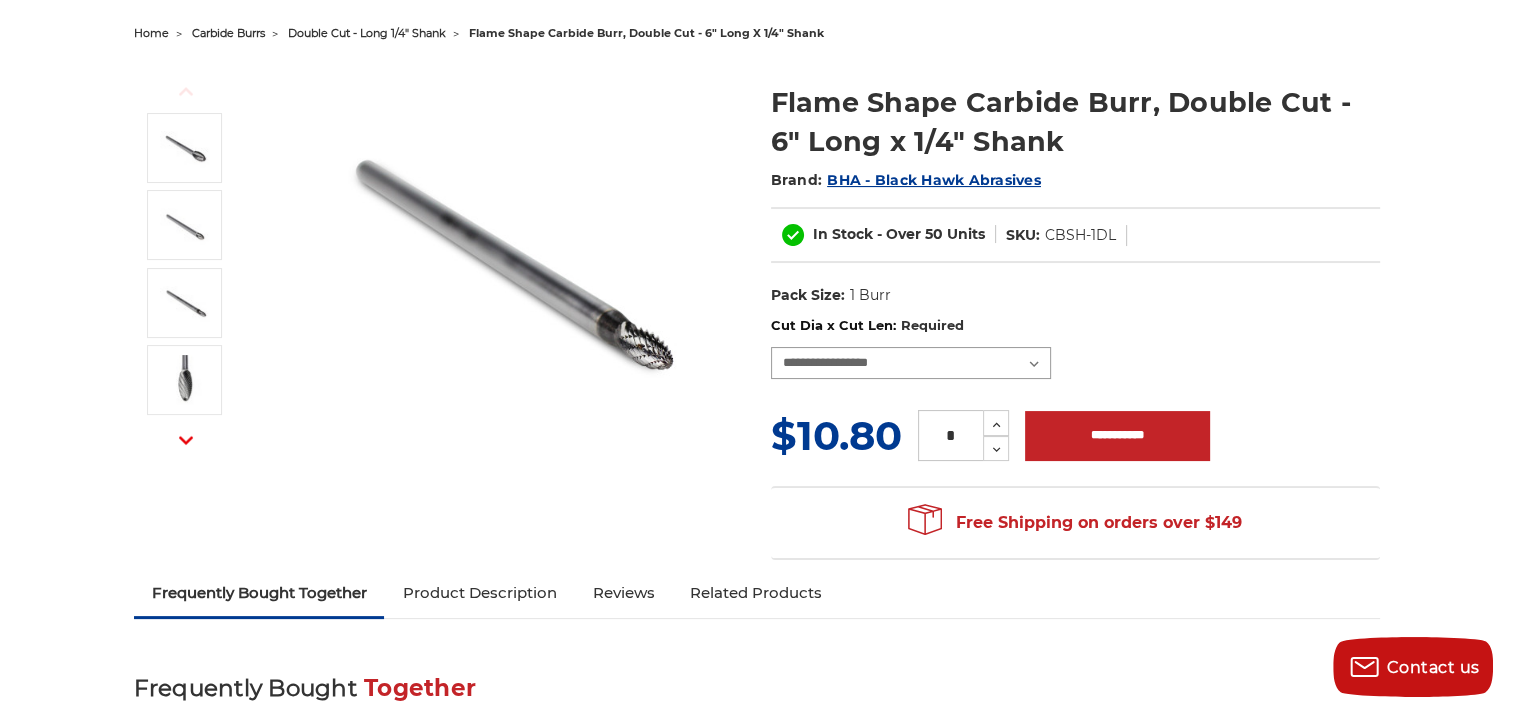 click on "**********" at bounding box center (911, 363) 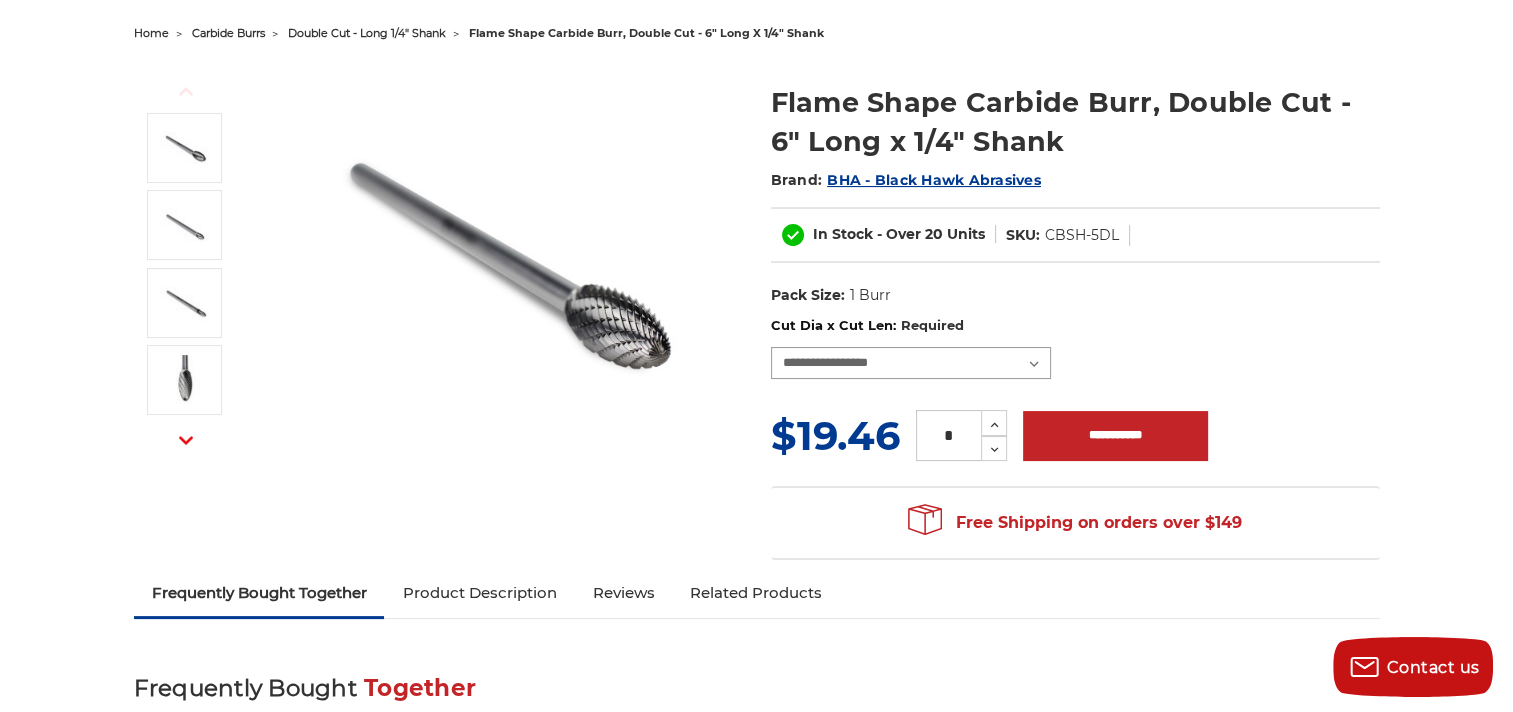 click on "**********" at bounding box center (911, 363) 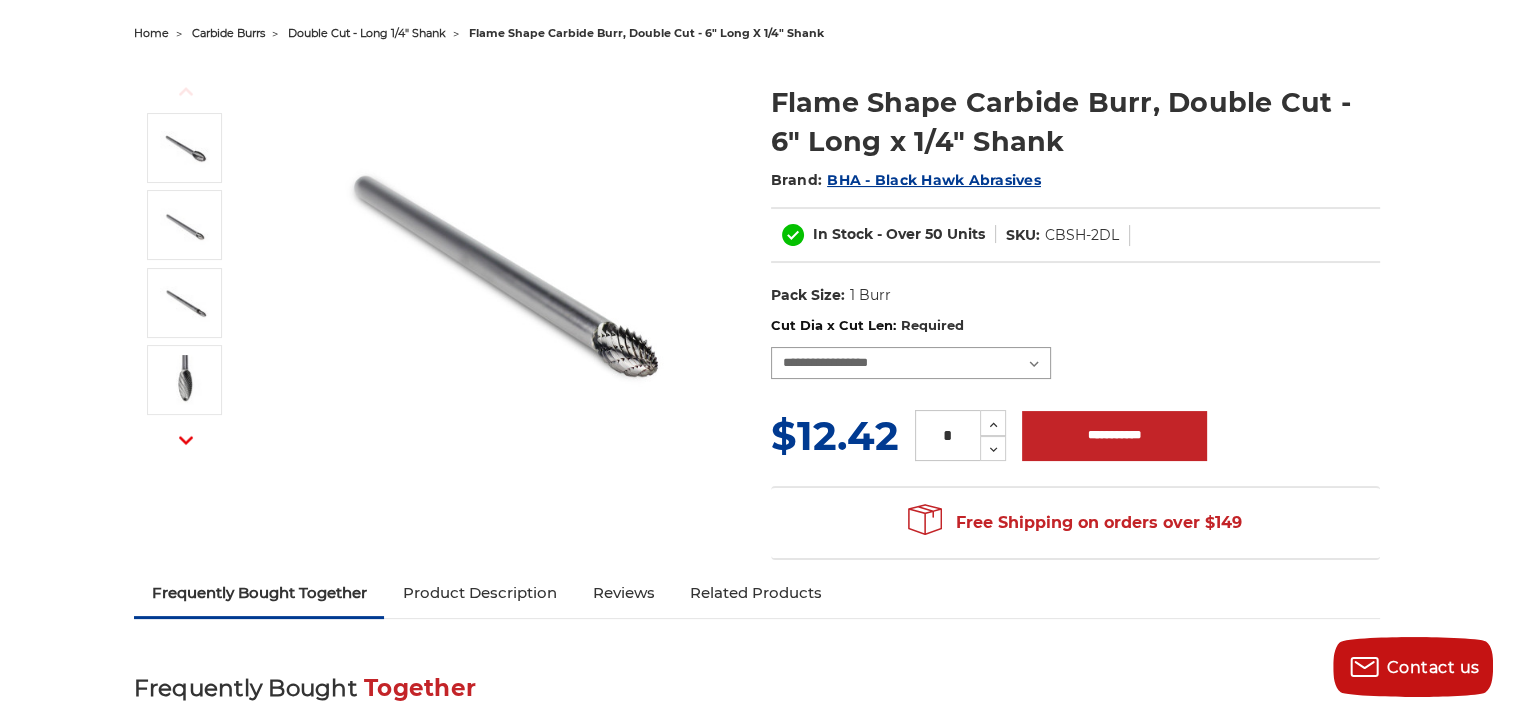 click on "**********" at bounding box center [911, 363] 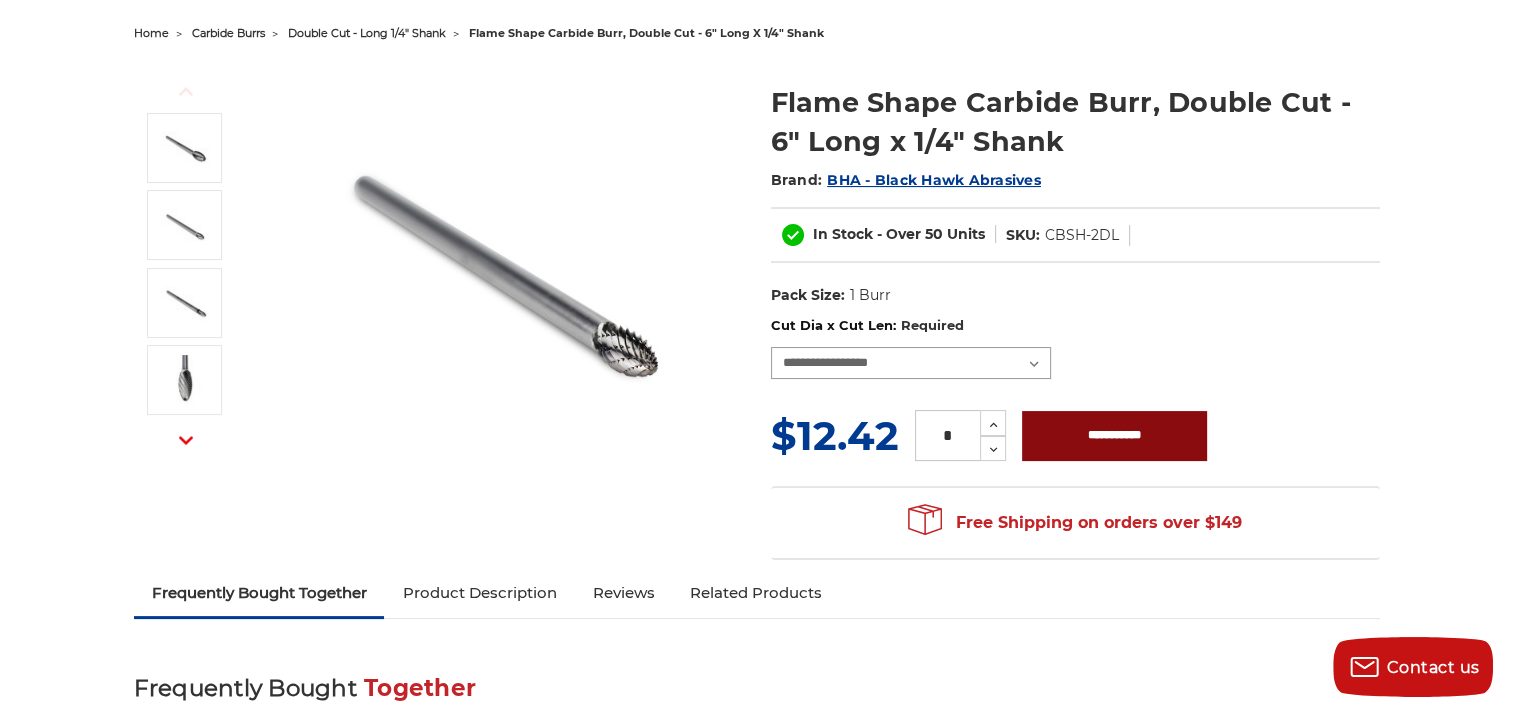 click on "**********" at bounding box center [911, 363] 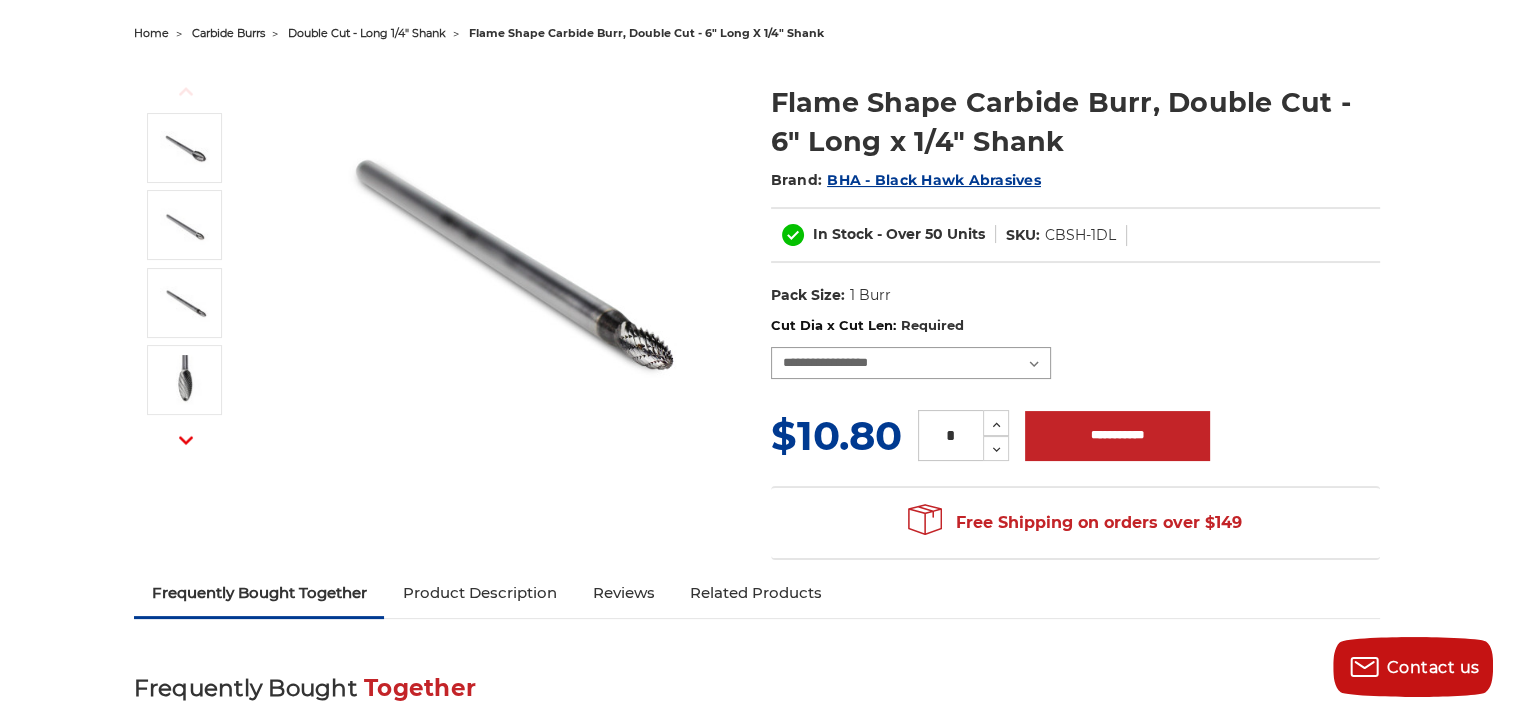 click on "**********" at bounding box center (911, 363) 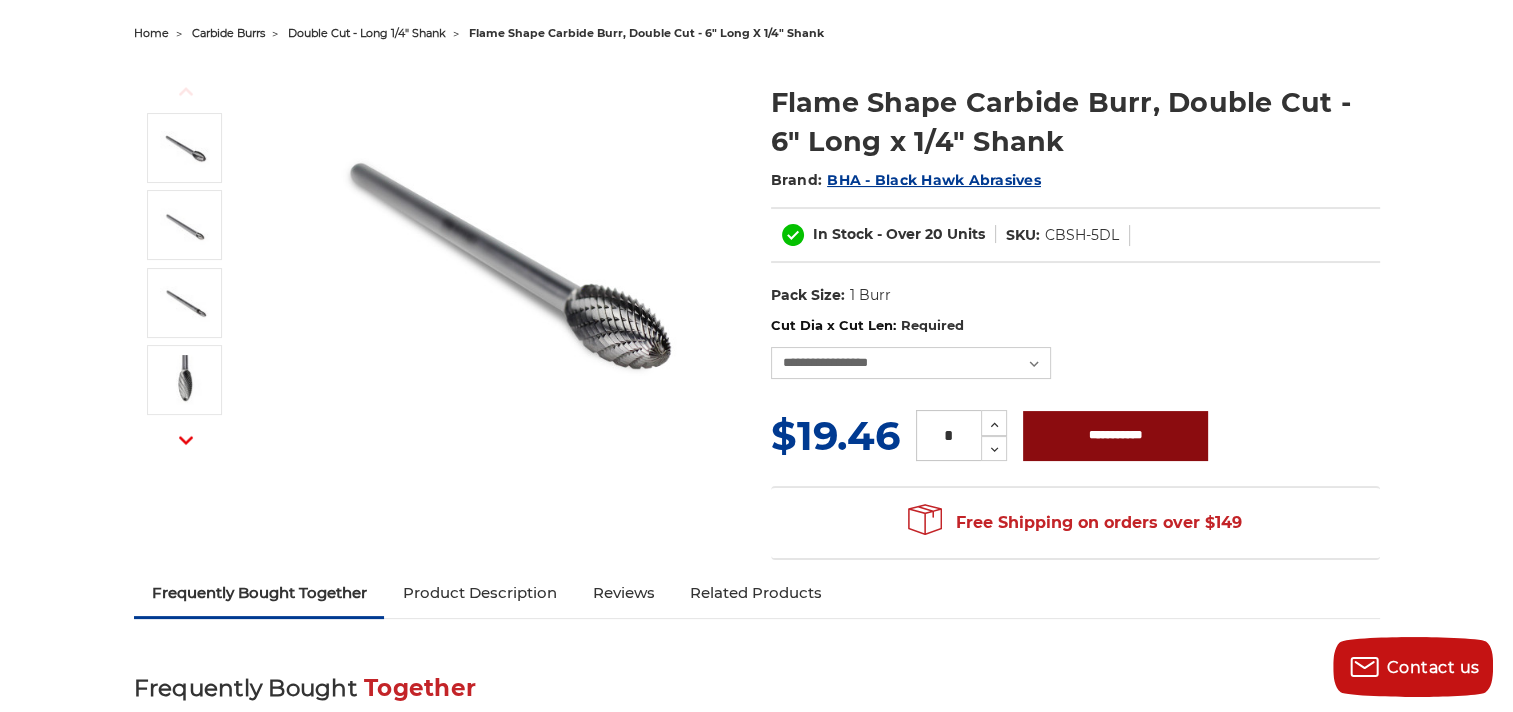 click on "**********" at bounding box center (1115, 436) 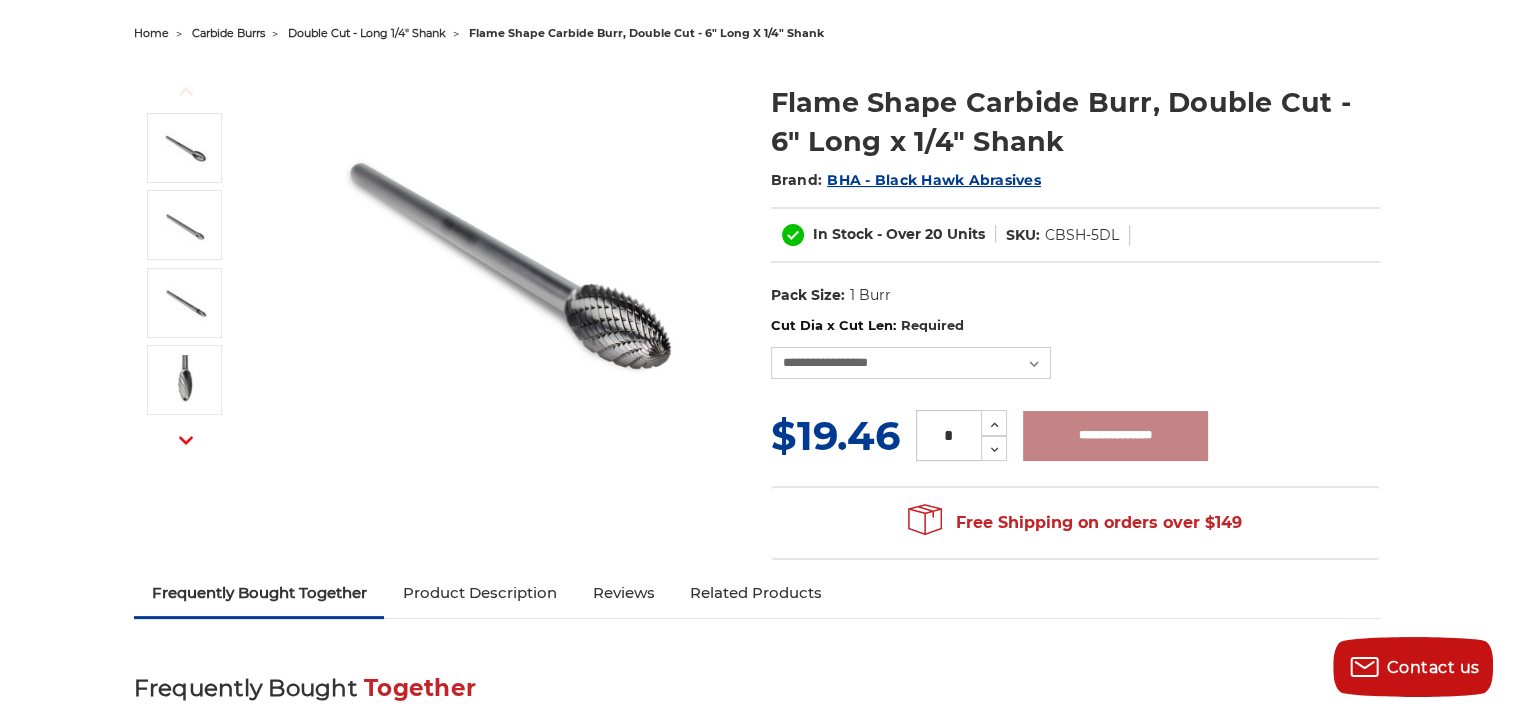 type on "**********" 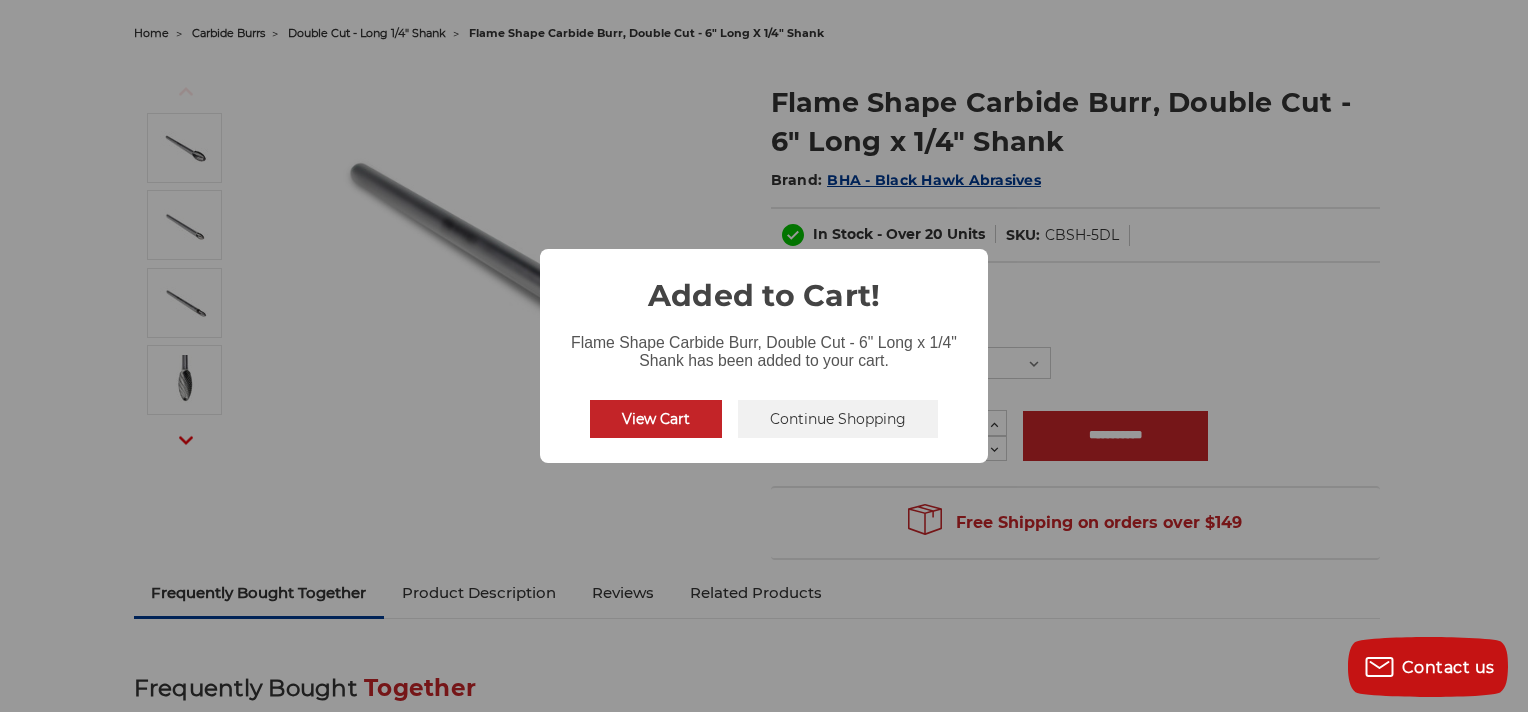 click on "View Cart No Continue Shopping" at bounding box center (764, 419) 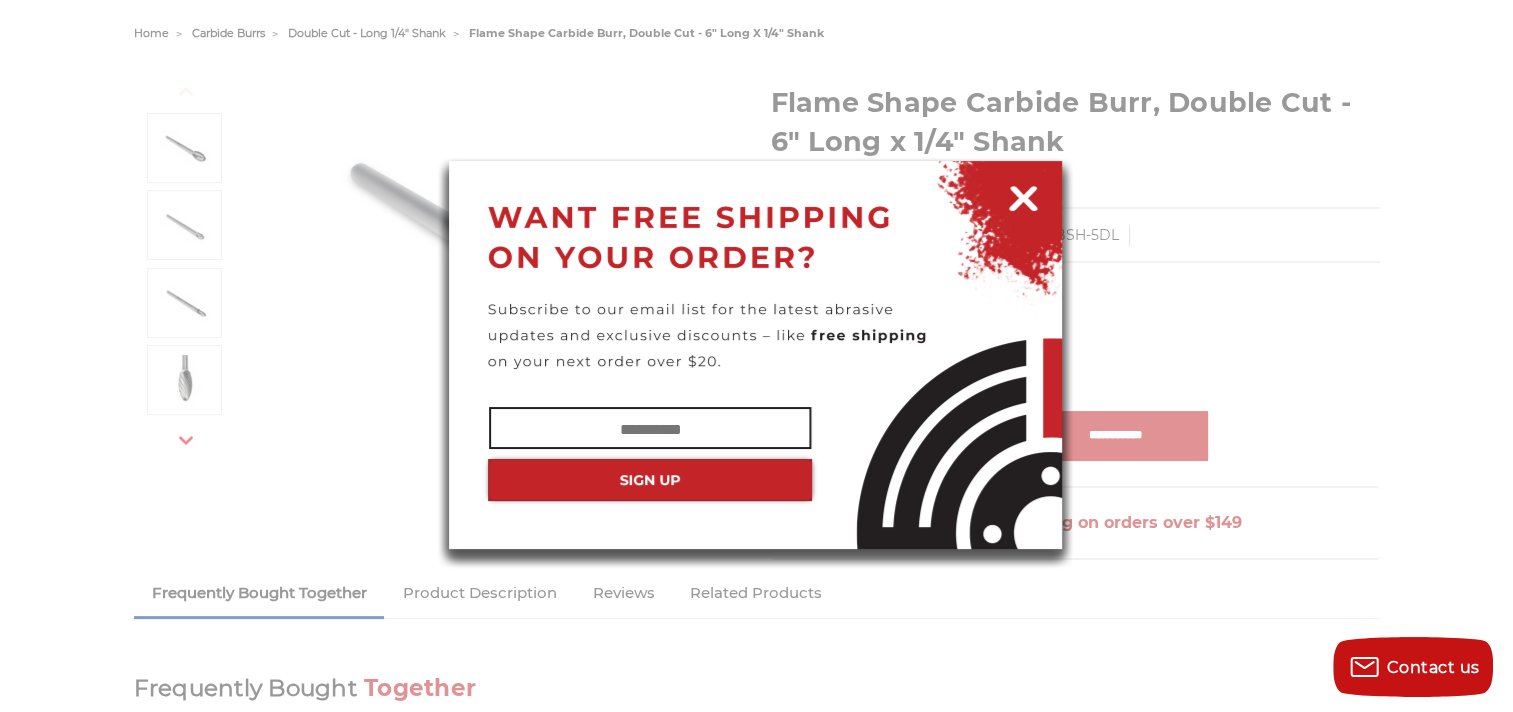 click at bounding box center (1023, 195) 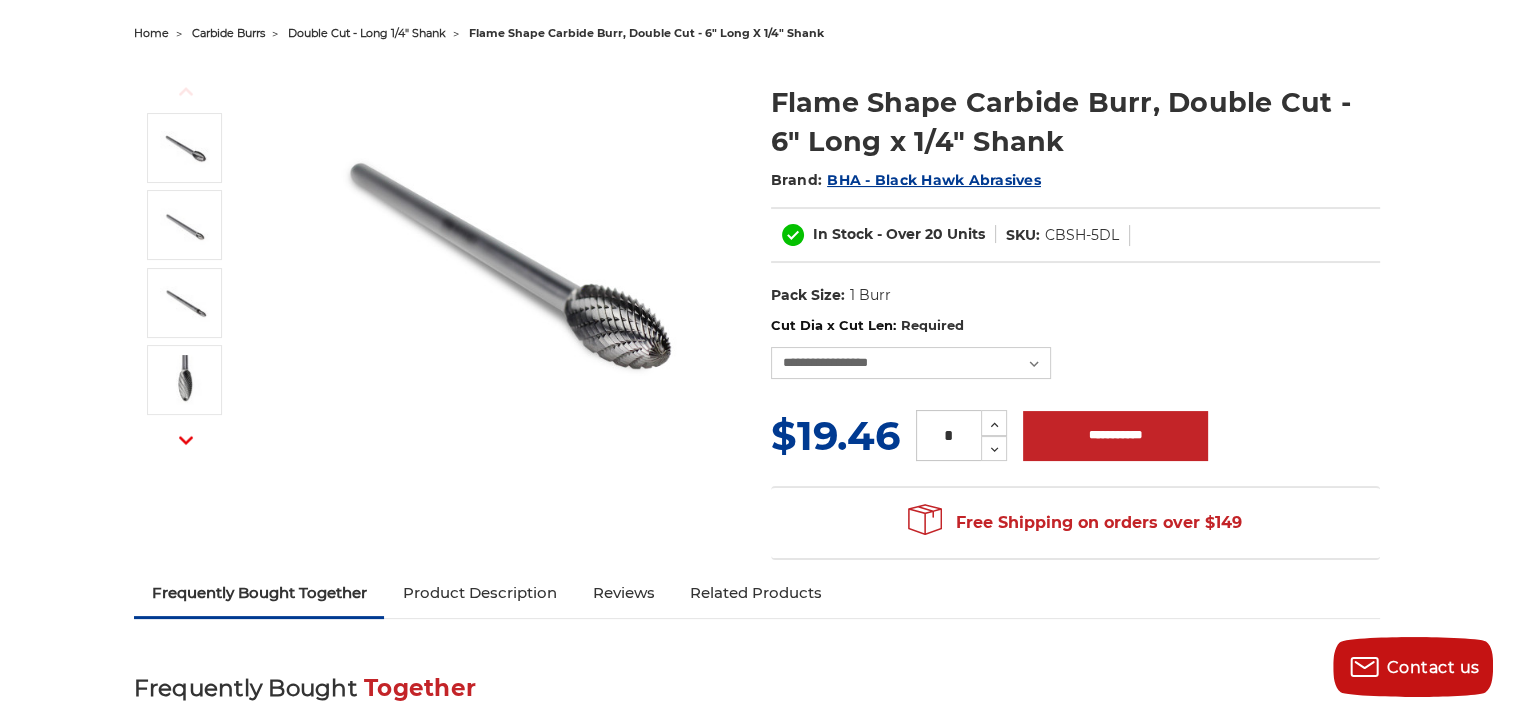 click on "carbide burrs" at bounding box center [228, 33] 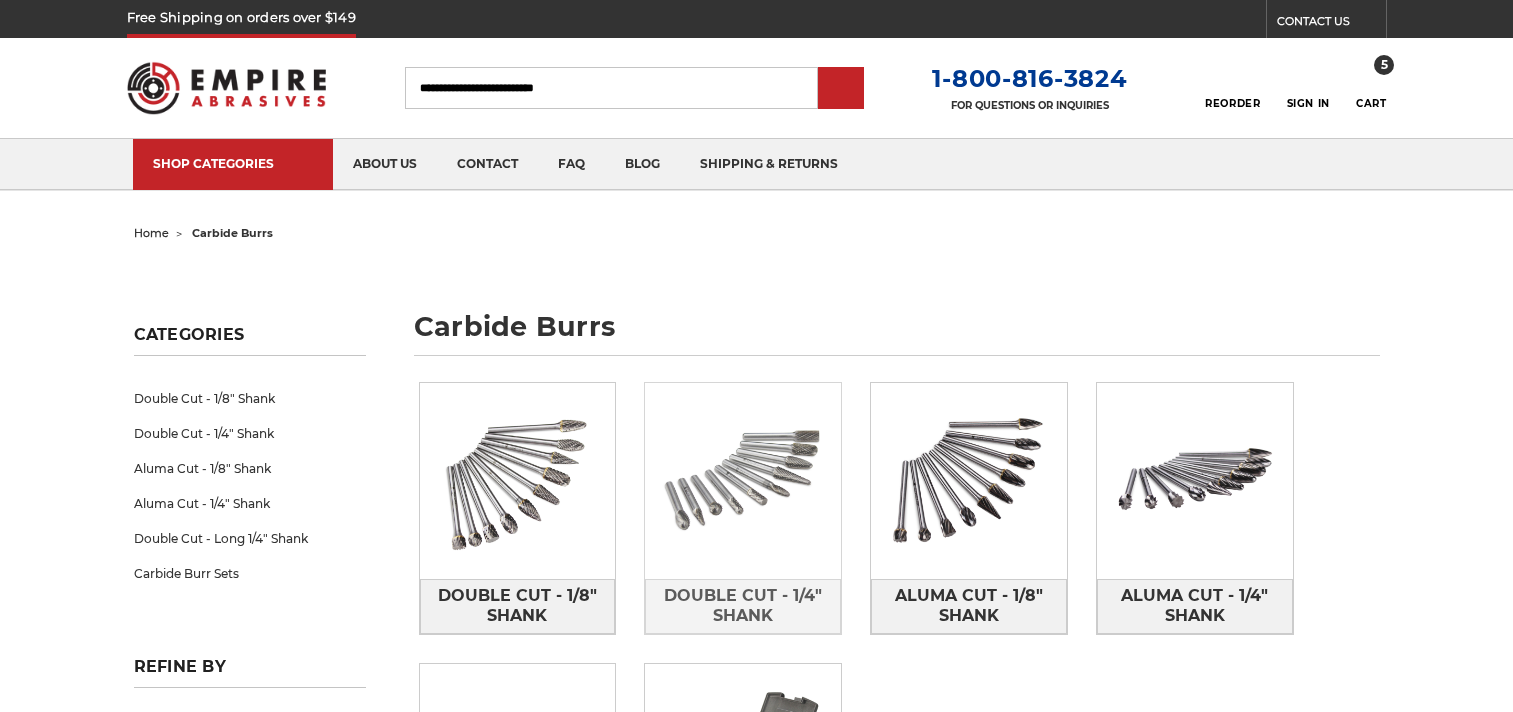 scroll, scrollTop: 0, scrollLeft: 0, axis: both 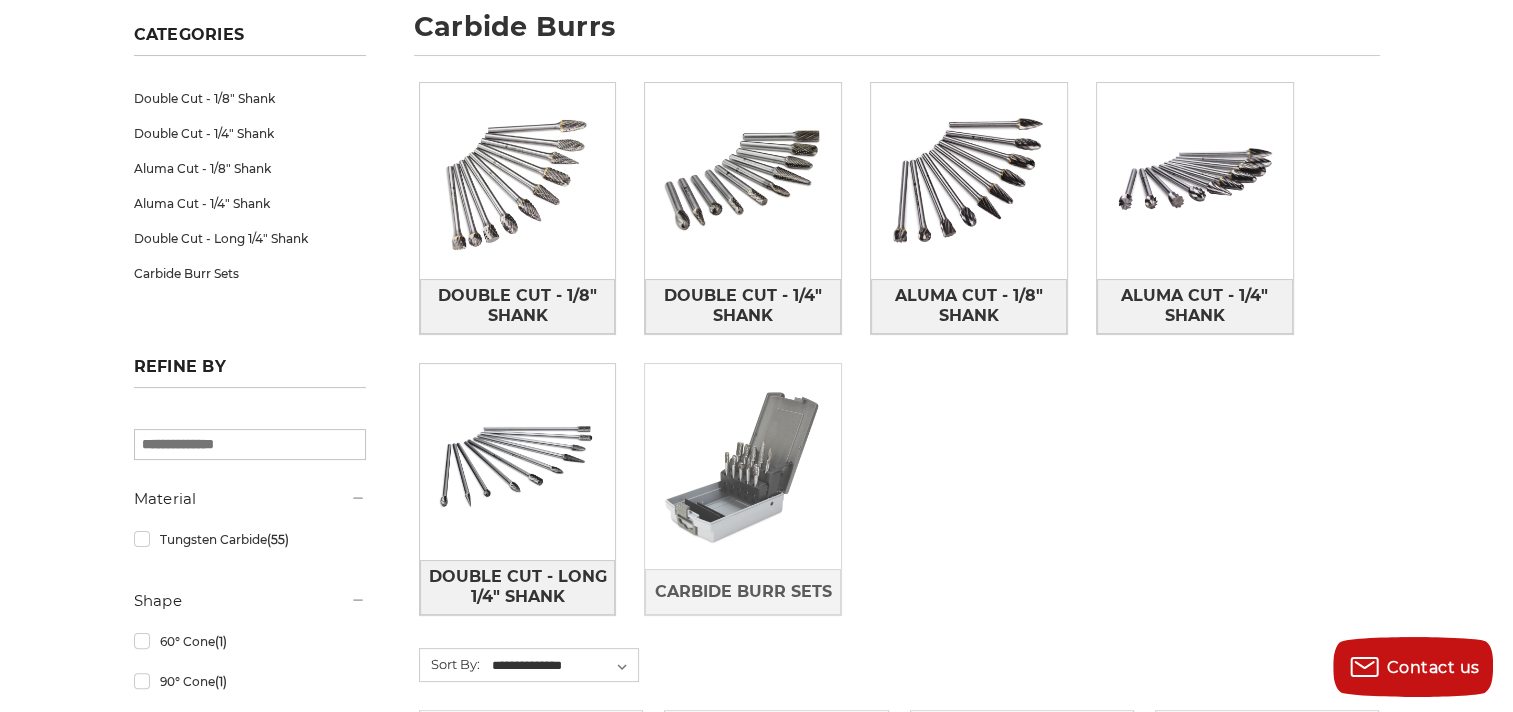 click at bounding box center [743, 467] 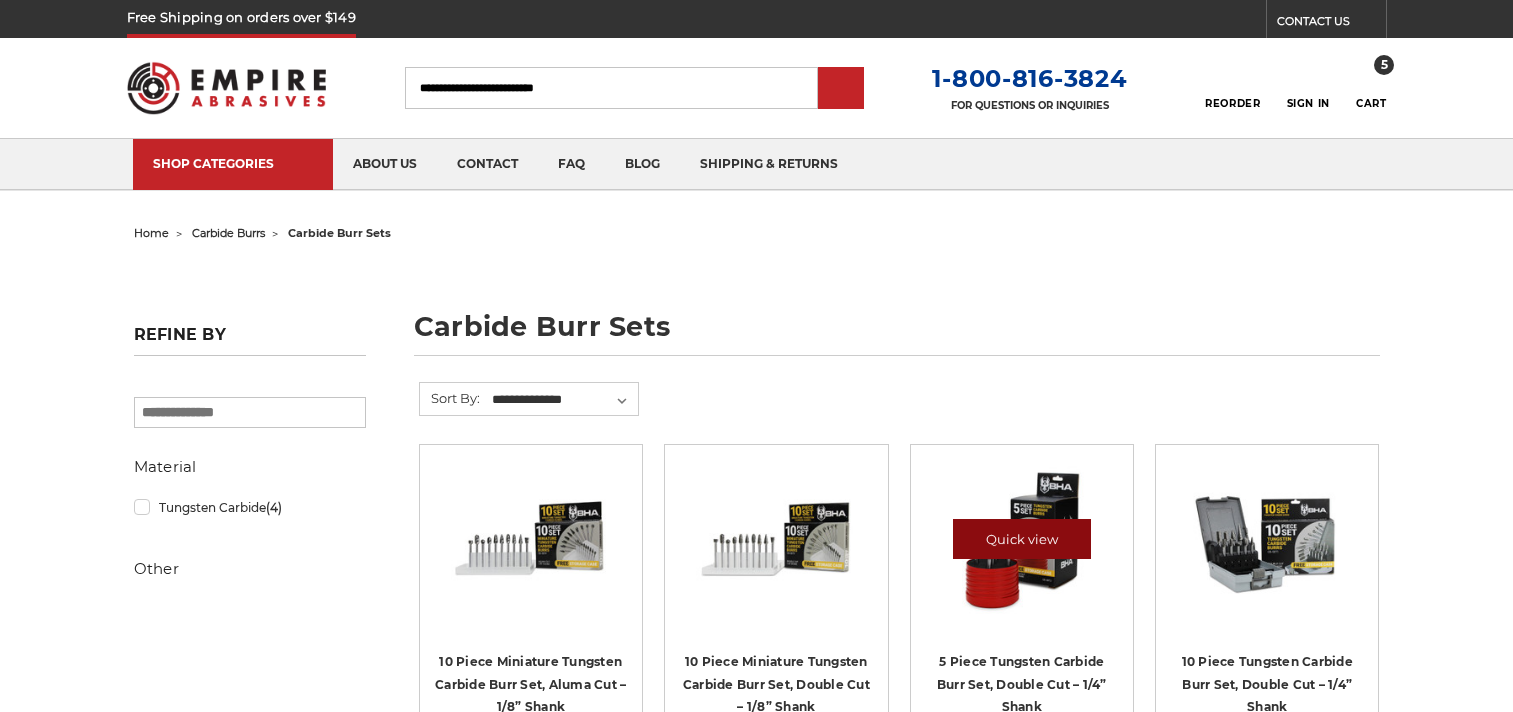 scroll, scrollTop: 0, scrollLeft: 0, axis: both 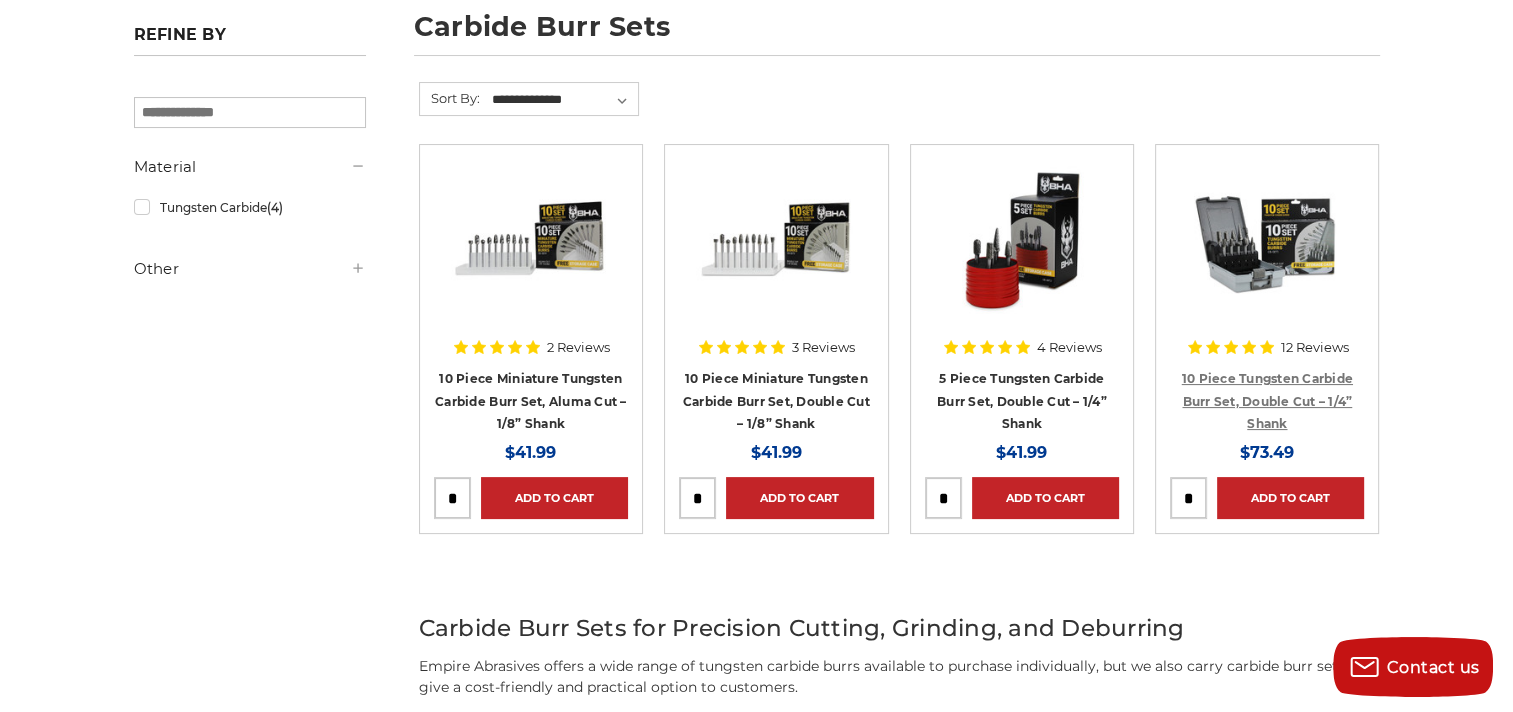 click on "10 Piece Tungsten Carbide Burr Set, Double Cut – 1/4” Shank" at bounding box center [1267, 401] 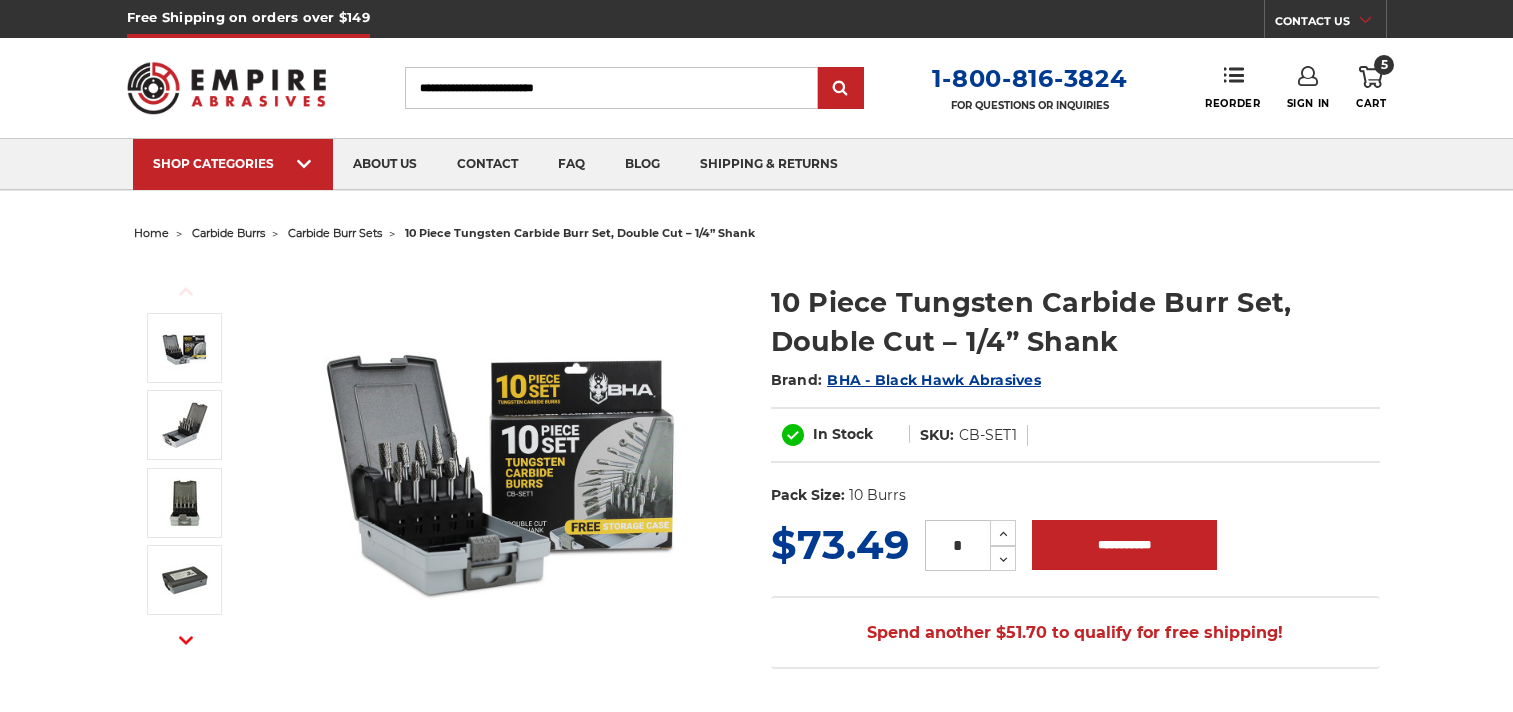scroll, scrollTop: 0, scrollLeft: 0, axis: both 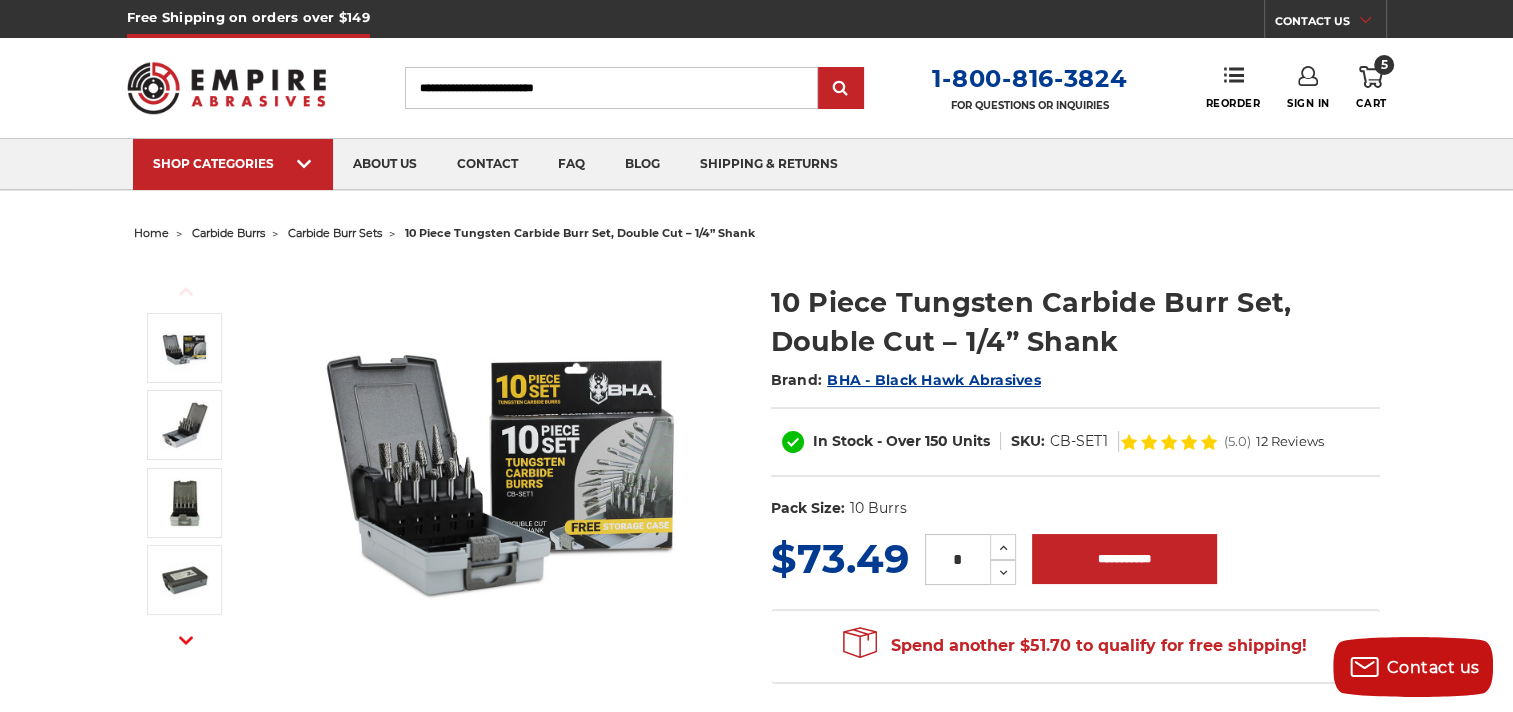 click at bounding box center [505, 462] 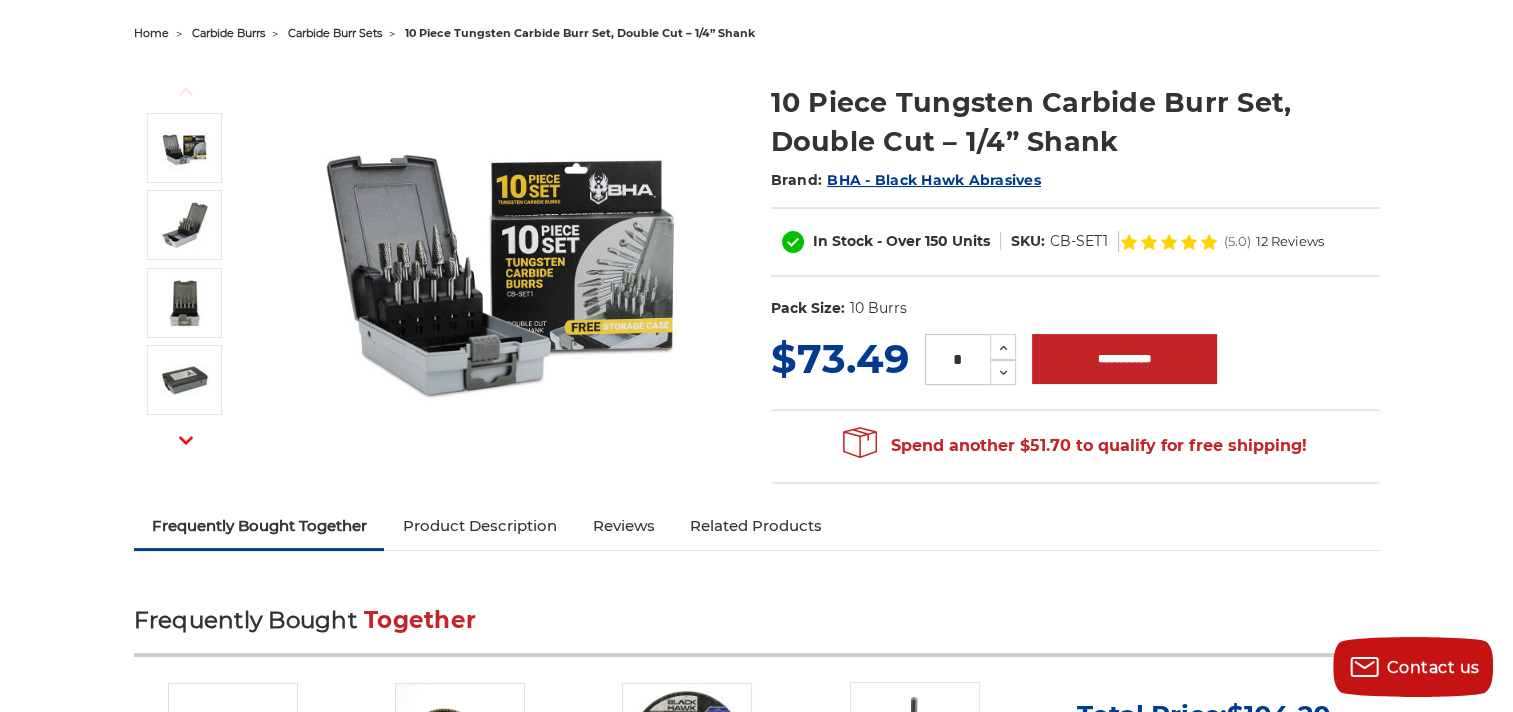 click at bounding box center [505, 262] 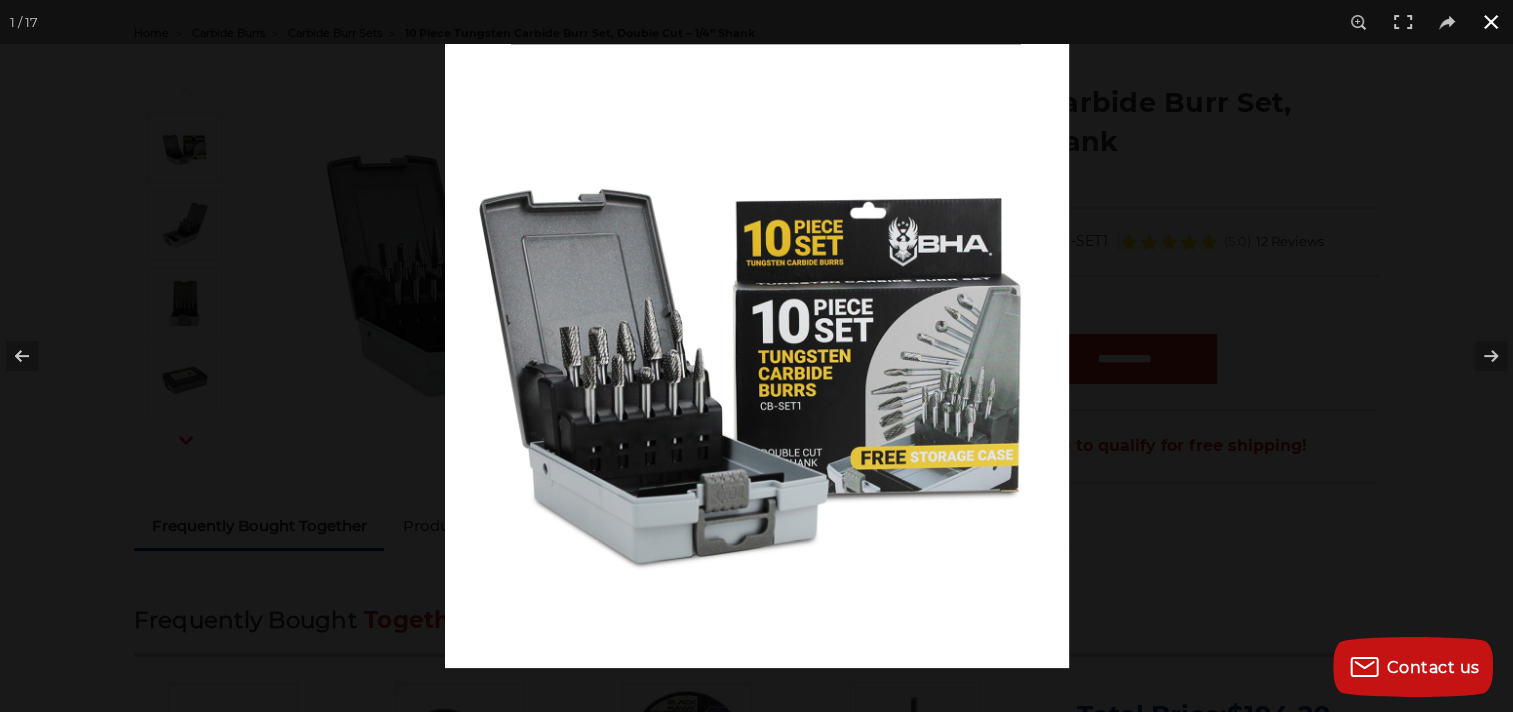 click at bounding box center (1201, 400) 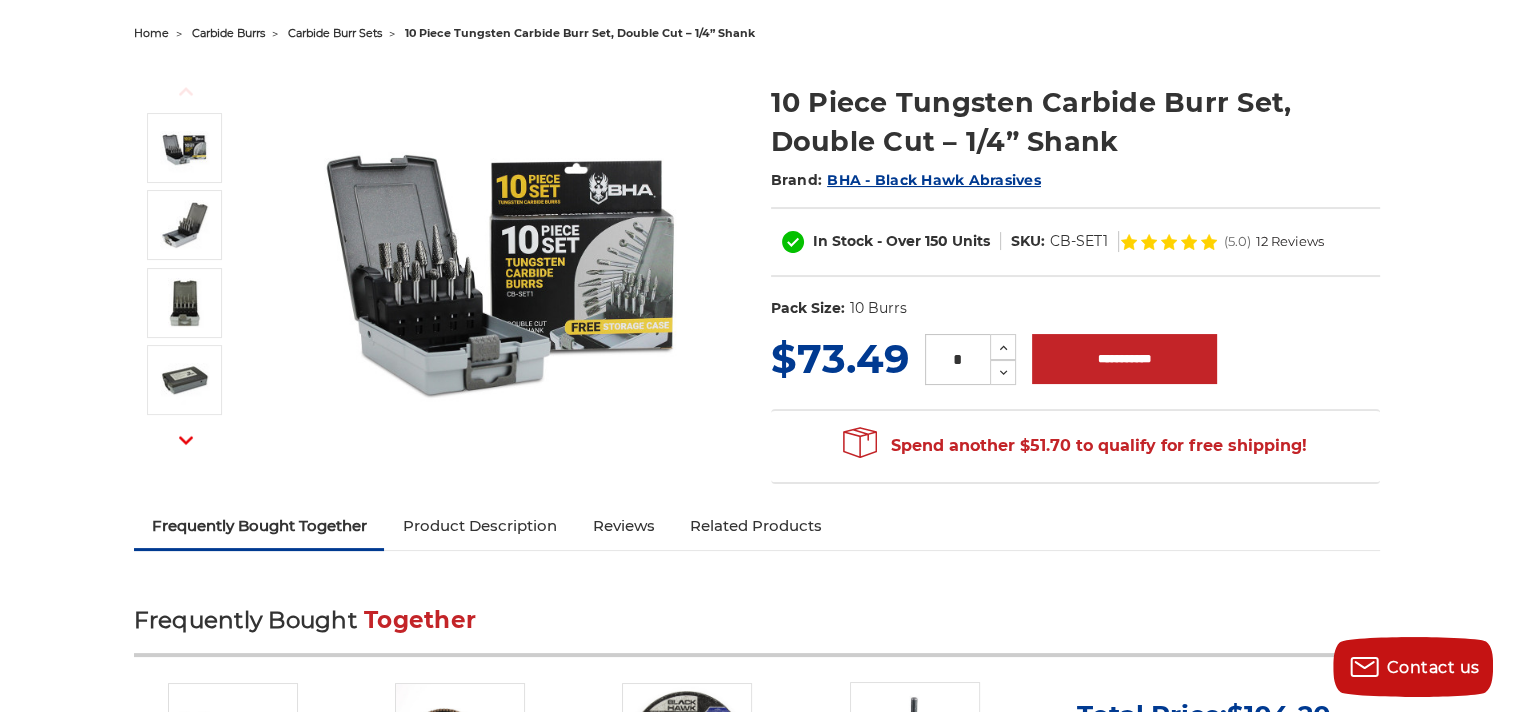 scroll, scrollTop: 0, scrollLeft: 0, axis: both 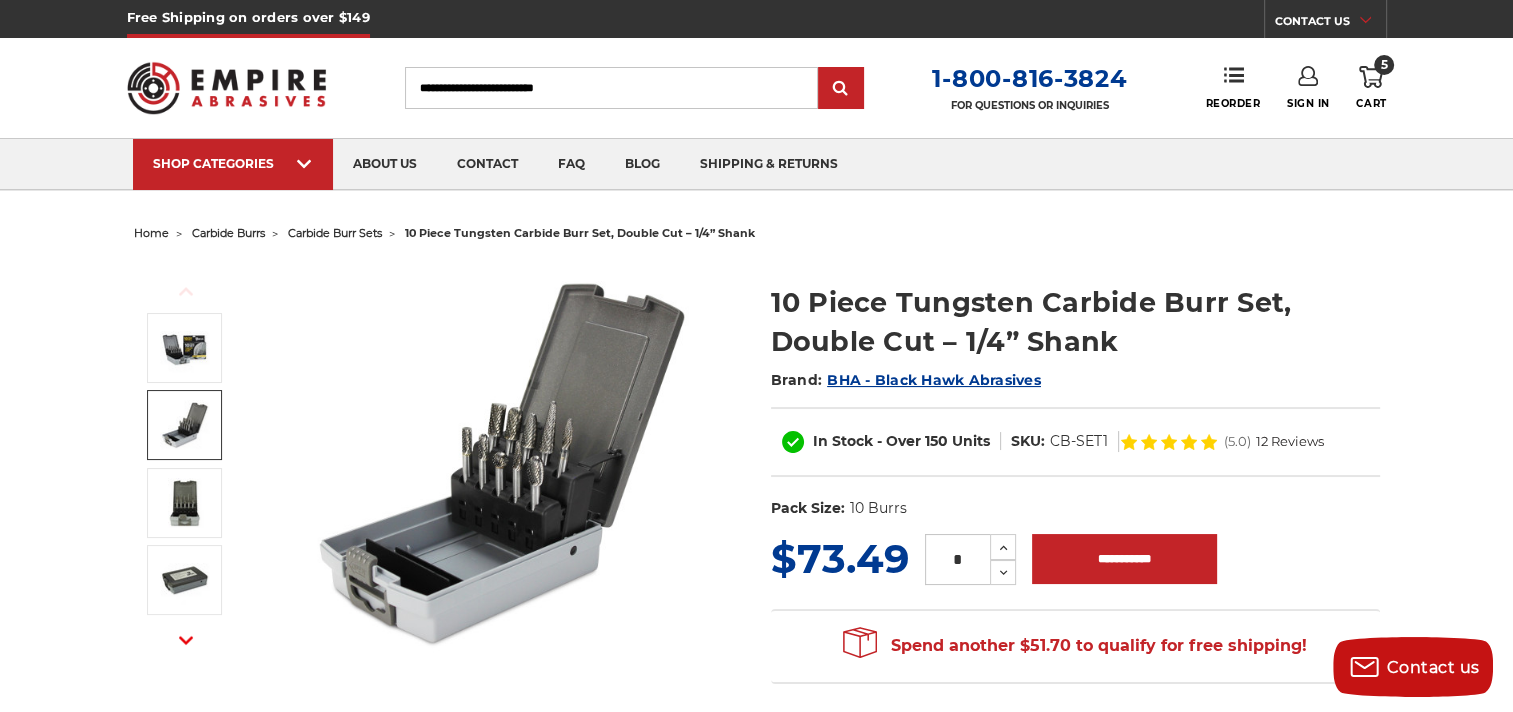click on "carbide burr sets" at bounding box center (335, 233) 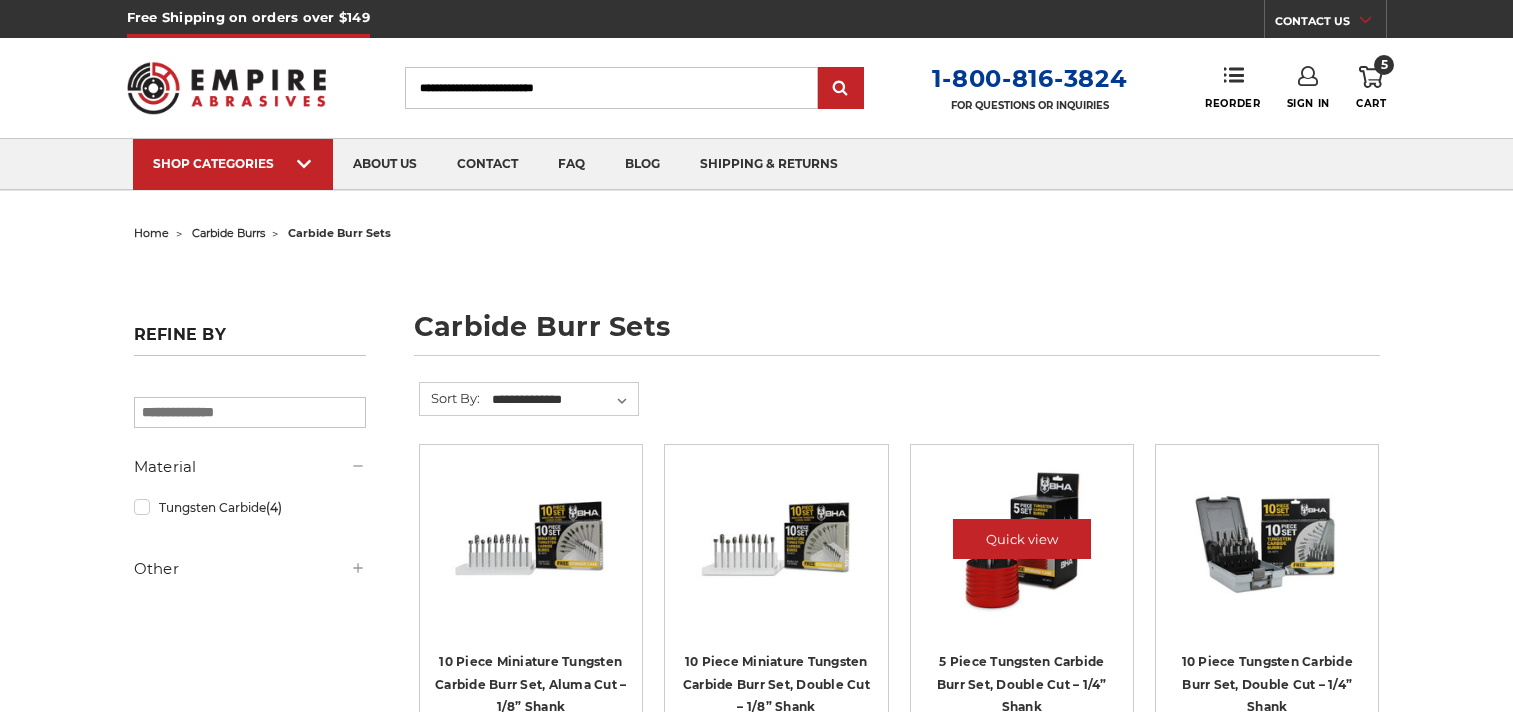 scroll, scrollTop: 0, scrollLeft: 0, axis: both 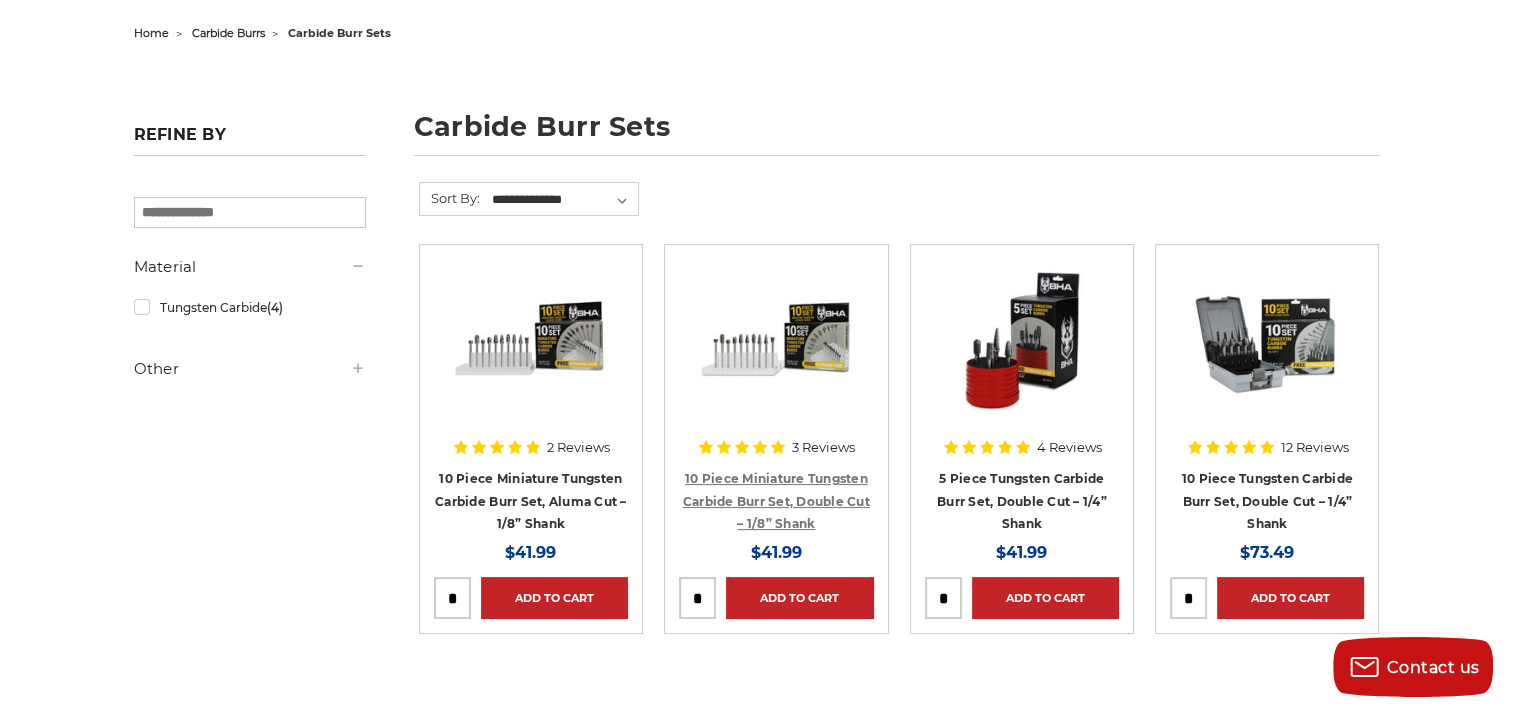 click on "10 Piece Miniature Tungsten Carbide Burr Set, Double Cut – 1/8” Shank" at bounding box center [776, 501] 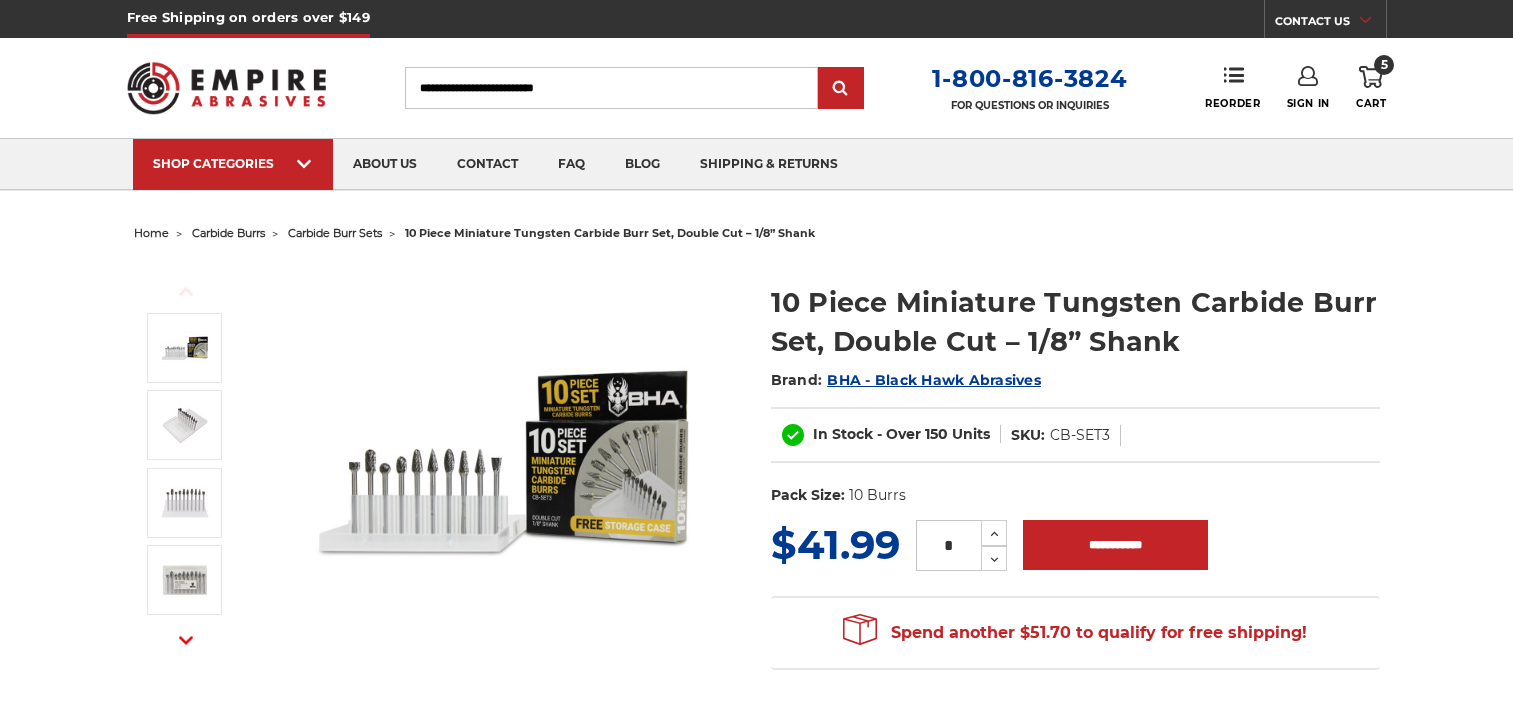 scroll, scrollTop: 0, scrollLeft: 0, axis: both 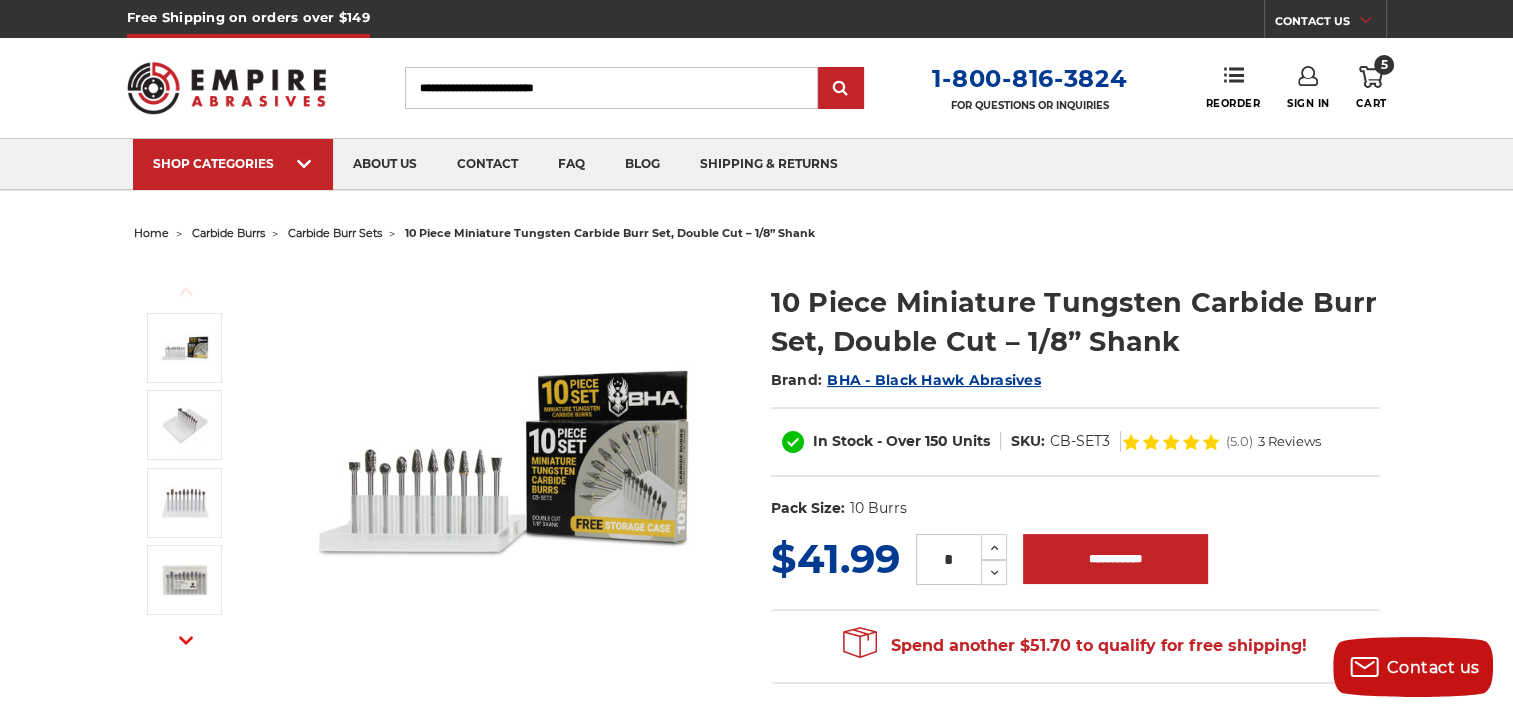 click at bounding box center [505, 462] 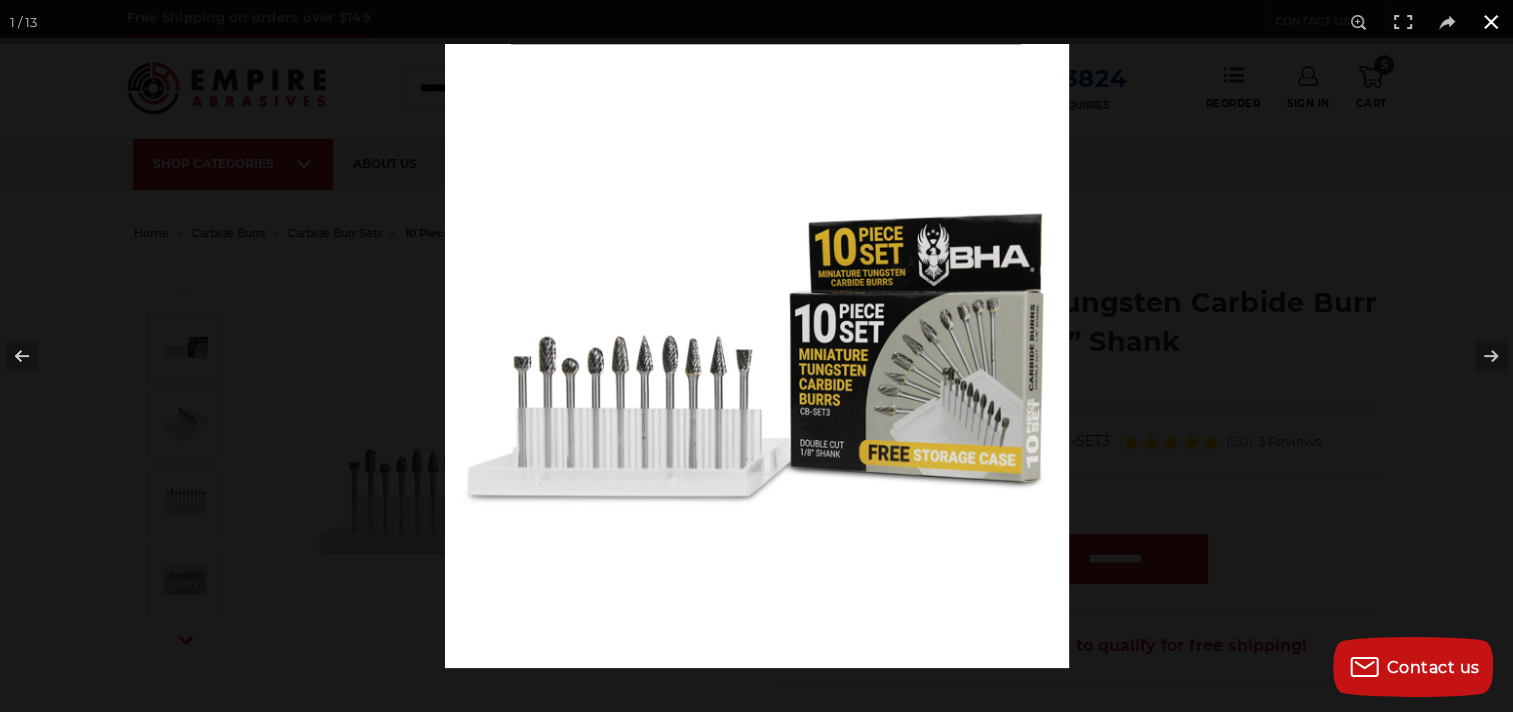 click at bounding box center (1201, 400) 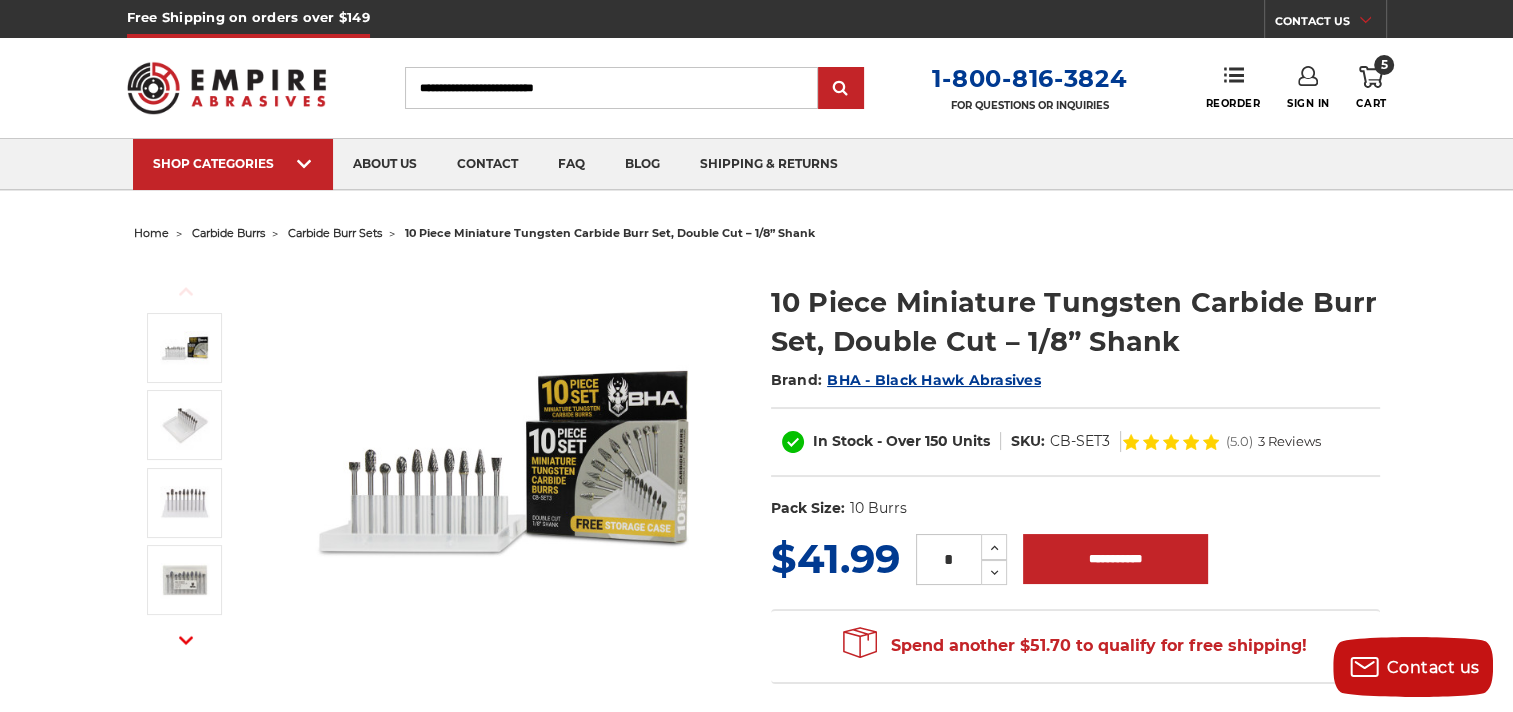 click on "carbide burr sets" at bounding box center [335, 233] 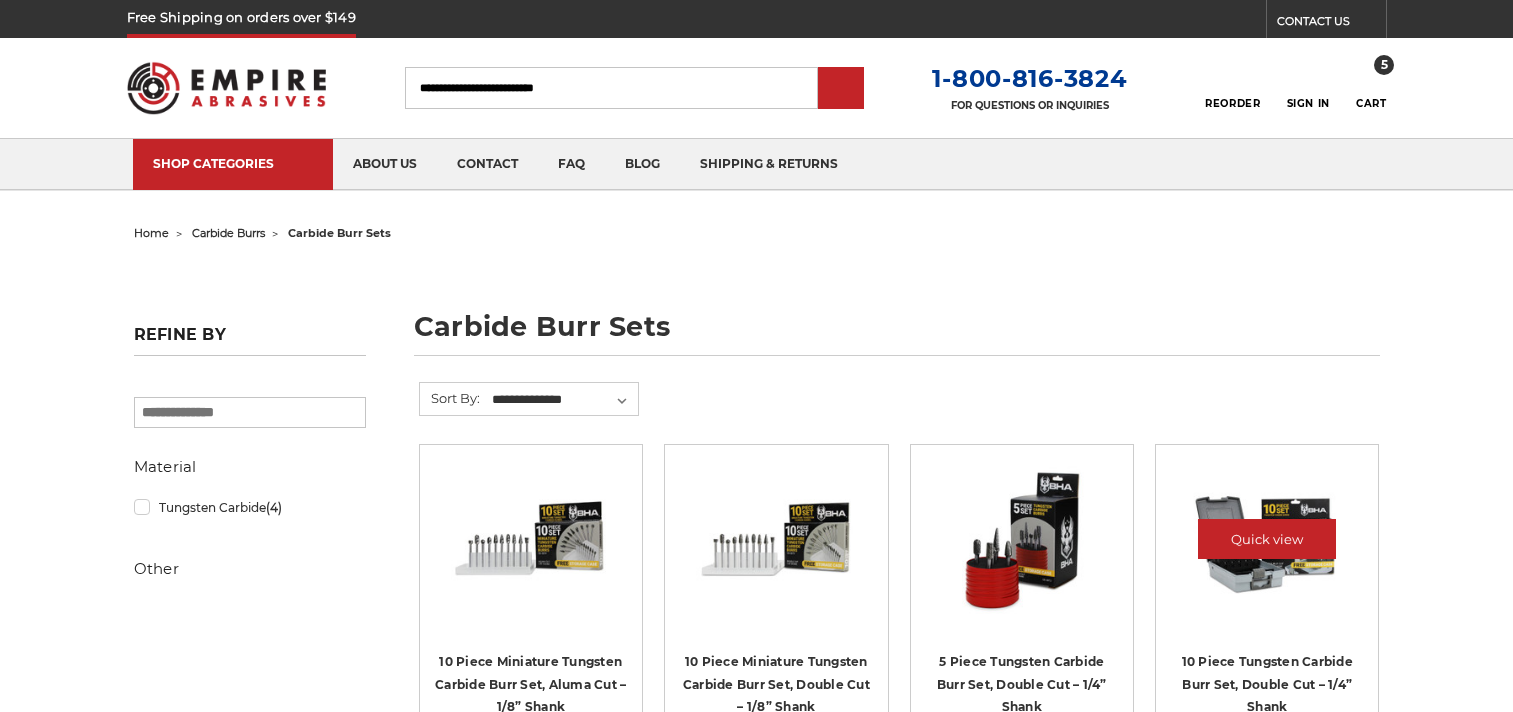 scroll, scrollTop: 0, scrollLeft: 0, axis: both 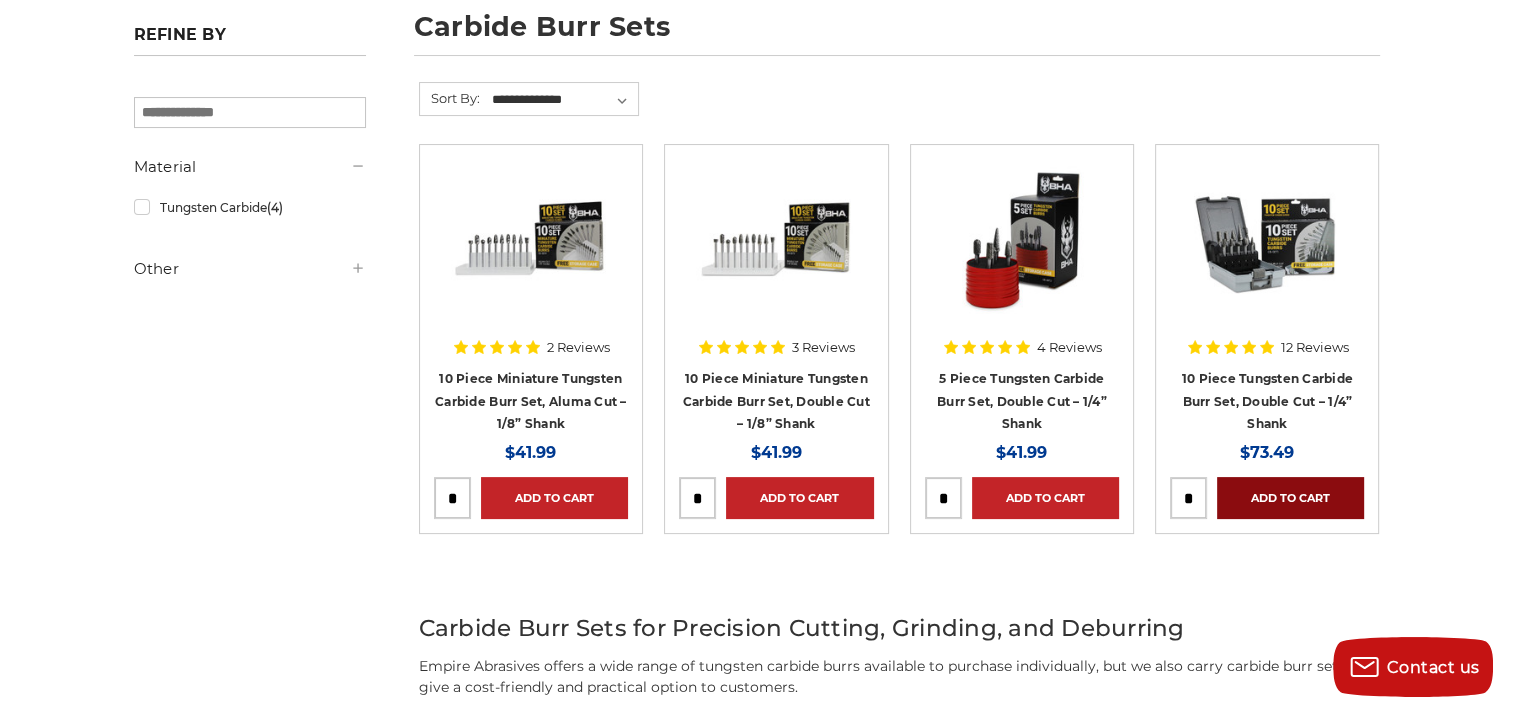 click on "Add to Cart" at bounding box center [1290, 498] 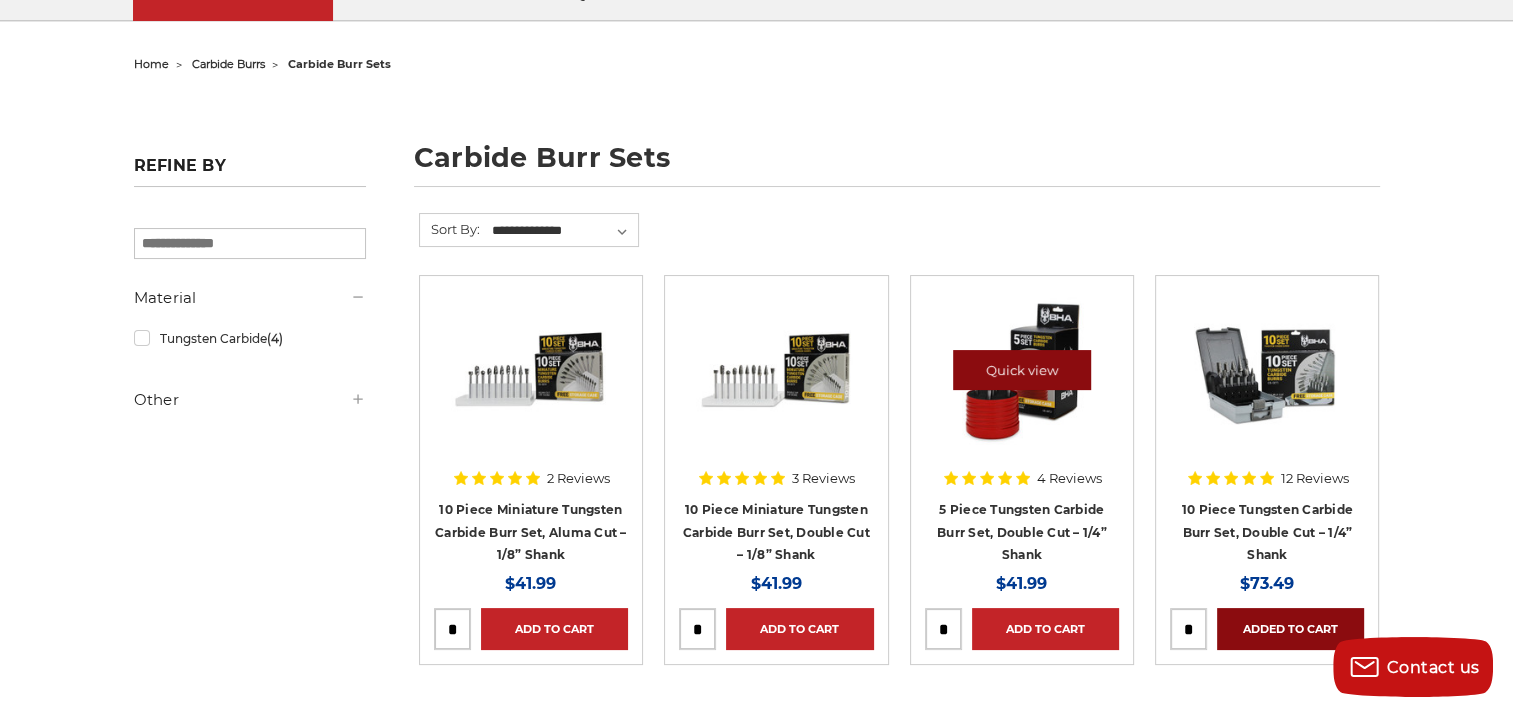 scroll, scrollTop: 0, scrollLeft: 0, axis: both 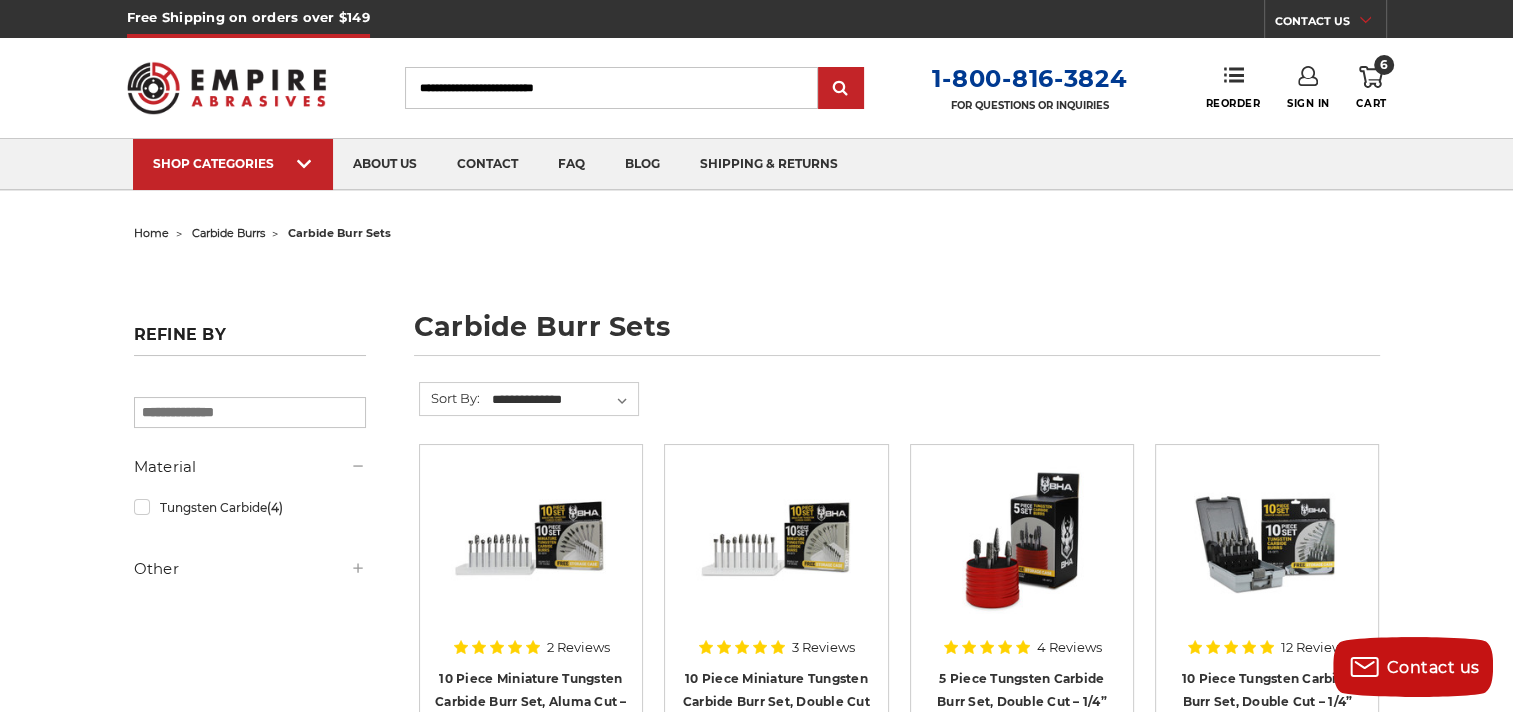 click 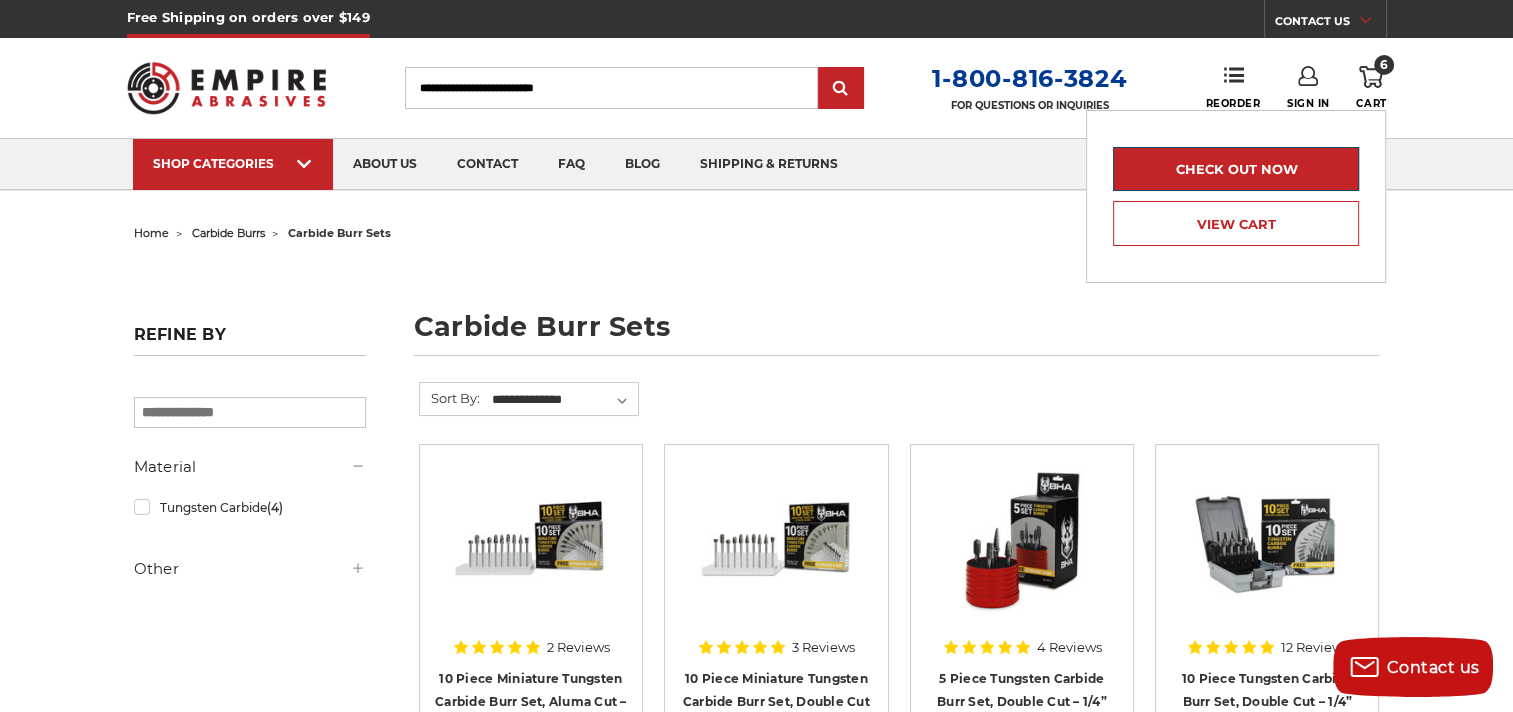 click on "Check out now" at bounding box center (1236, 169) 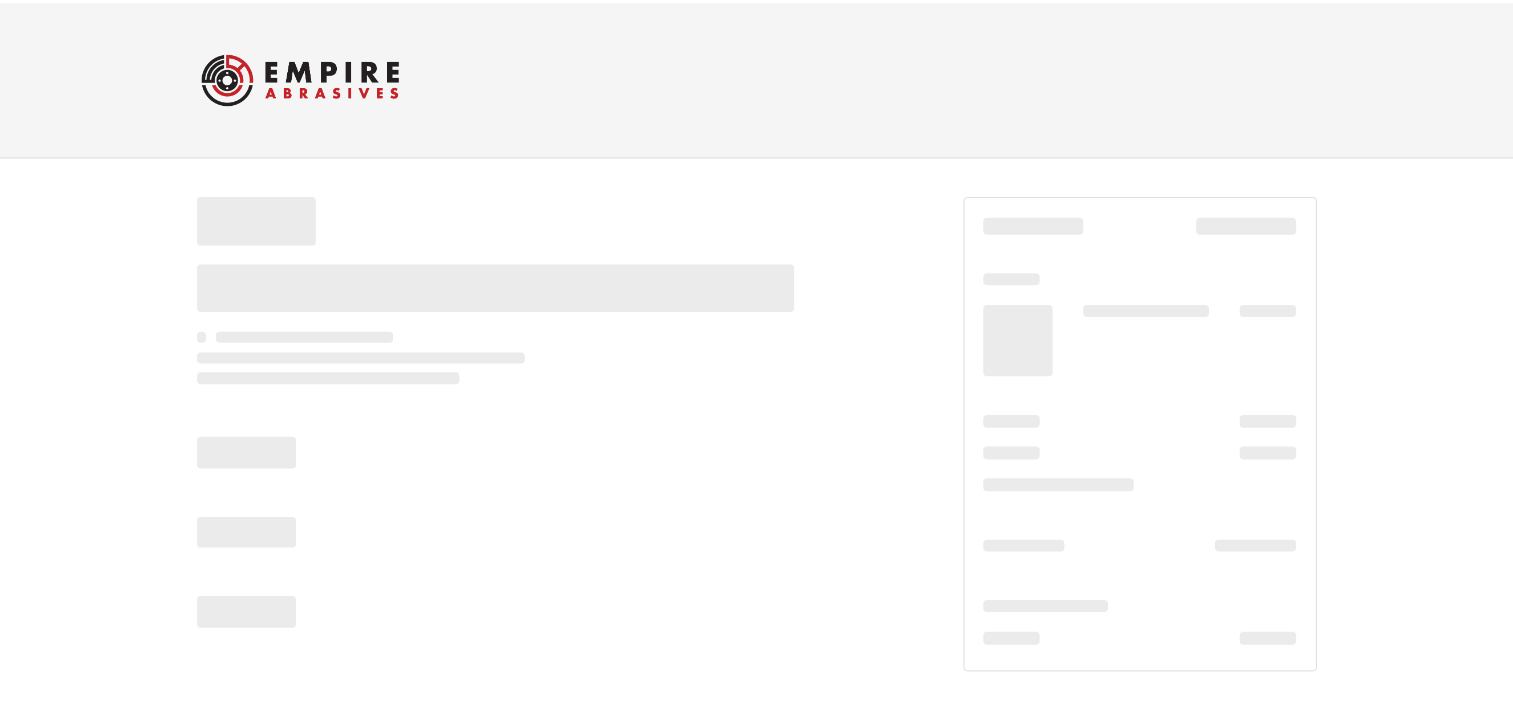 scroll, scrollTop: 0, scrollLeft: 0, axis: both 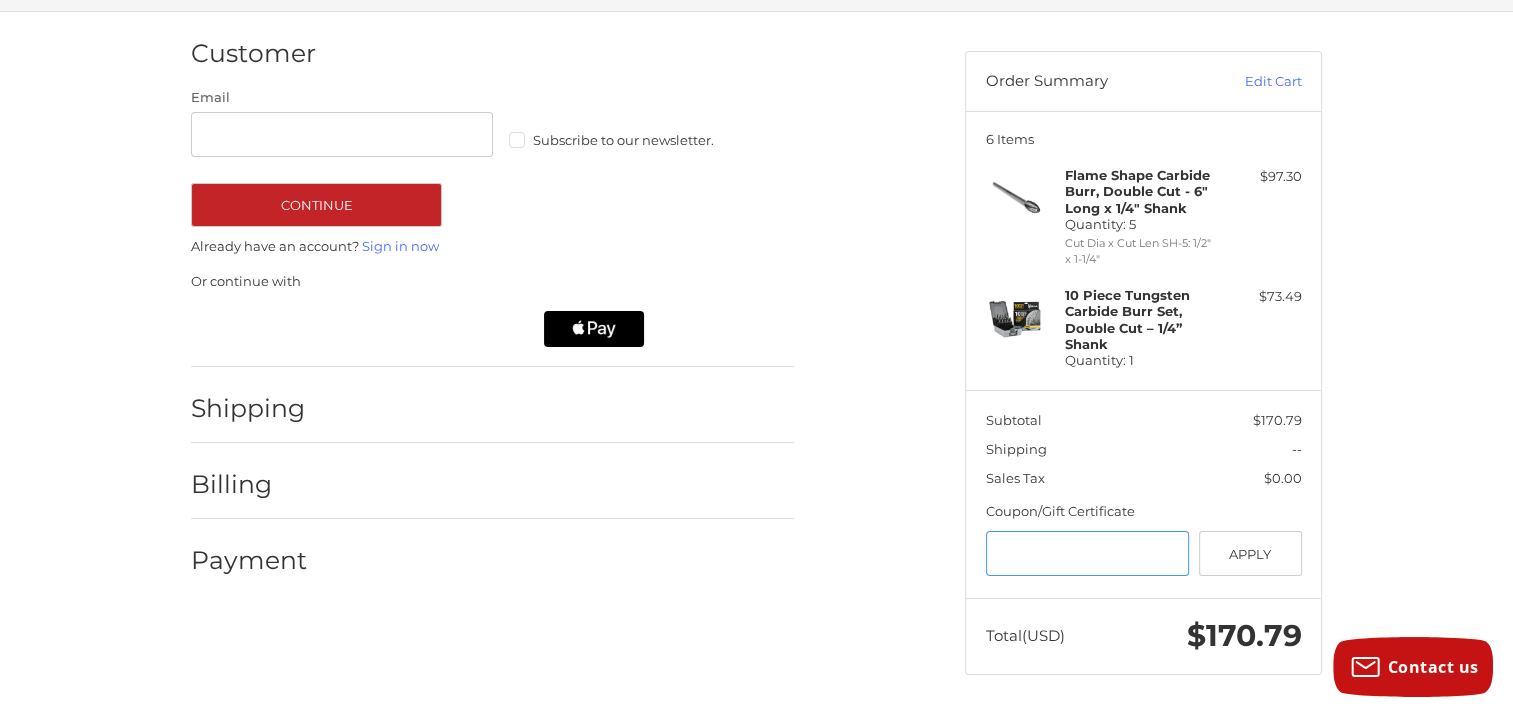 click at bounding box center [1088, 553] 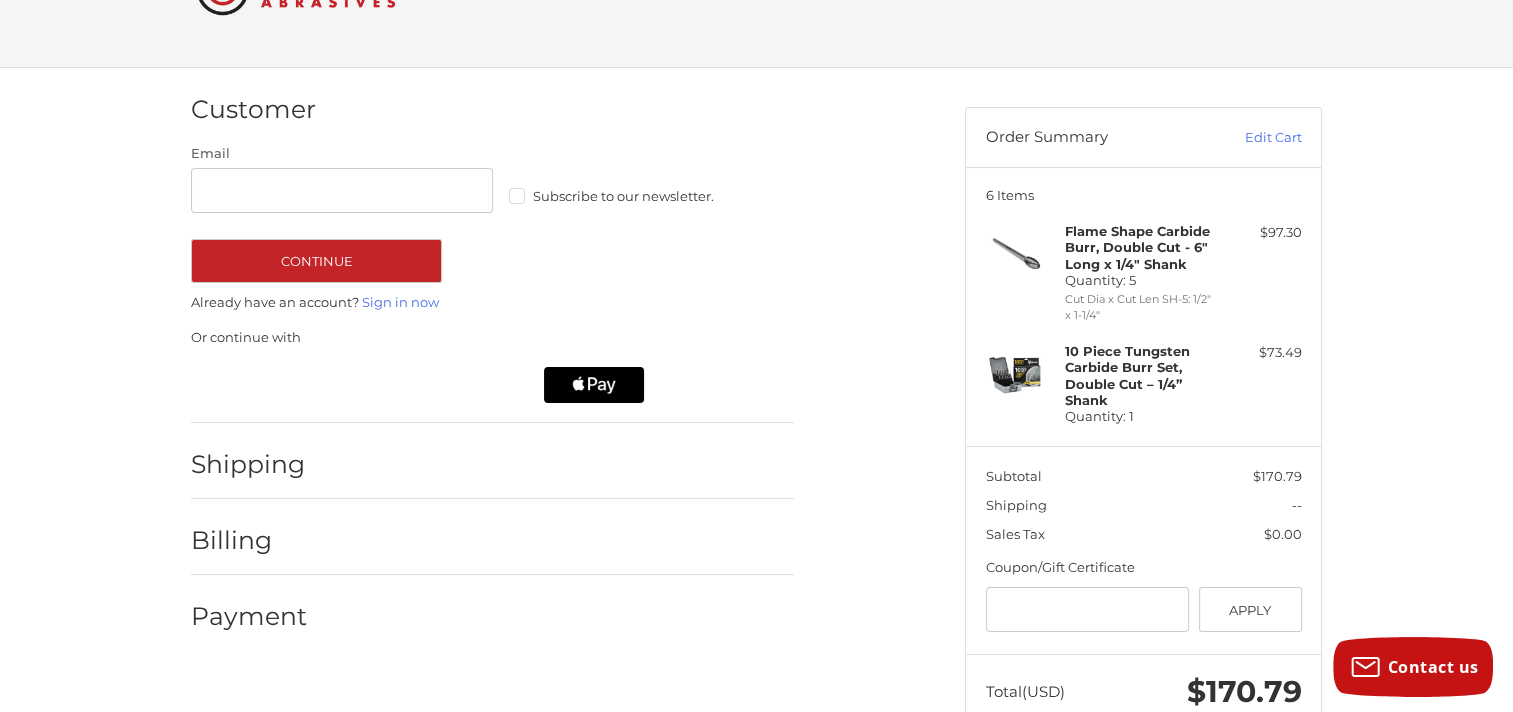 scroll, scrollTop: 145, scrollLeft: 0, axis: vertical 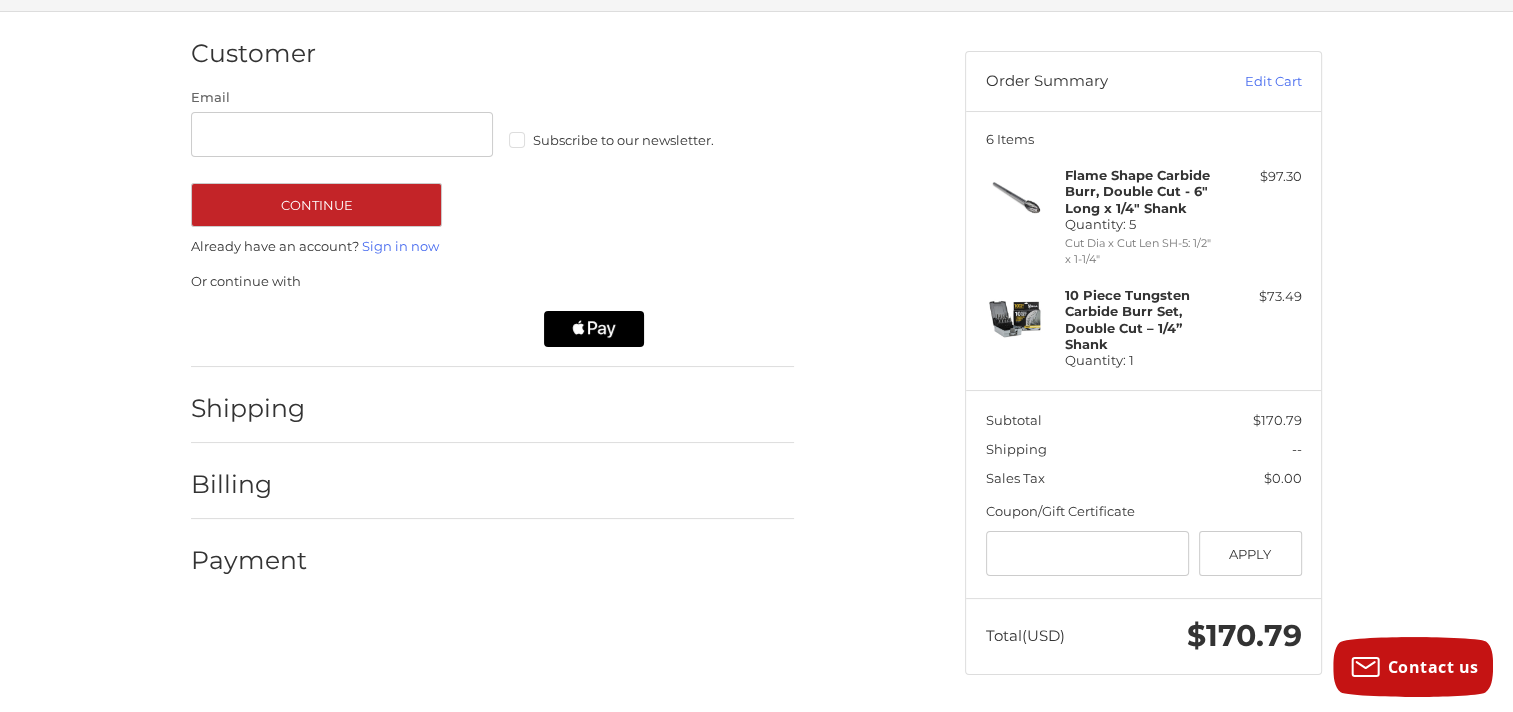 click on "Total  (USD)" at bounding box center (1050, 636) 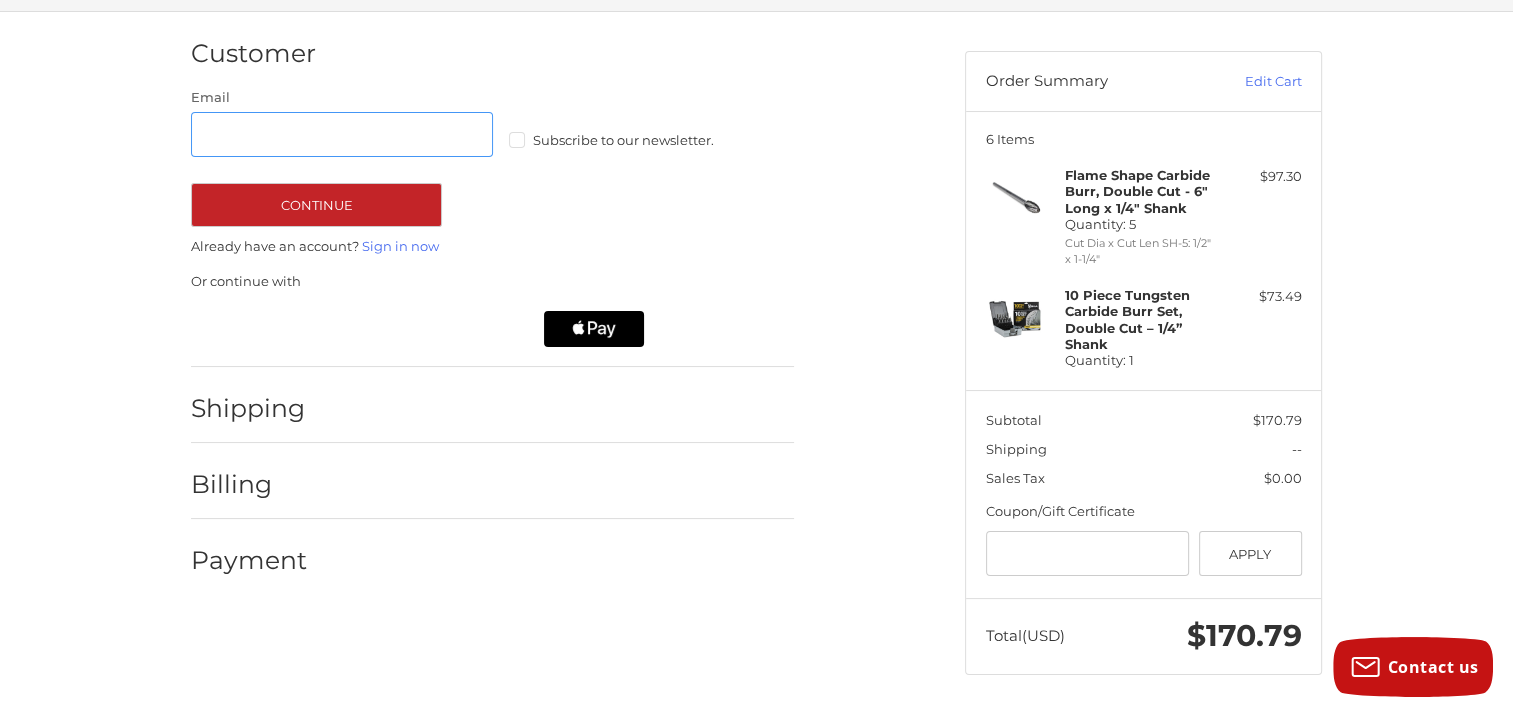 click on "Email" at bounding box center (342, 134) 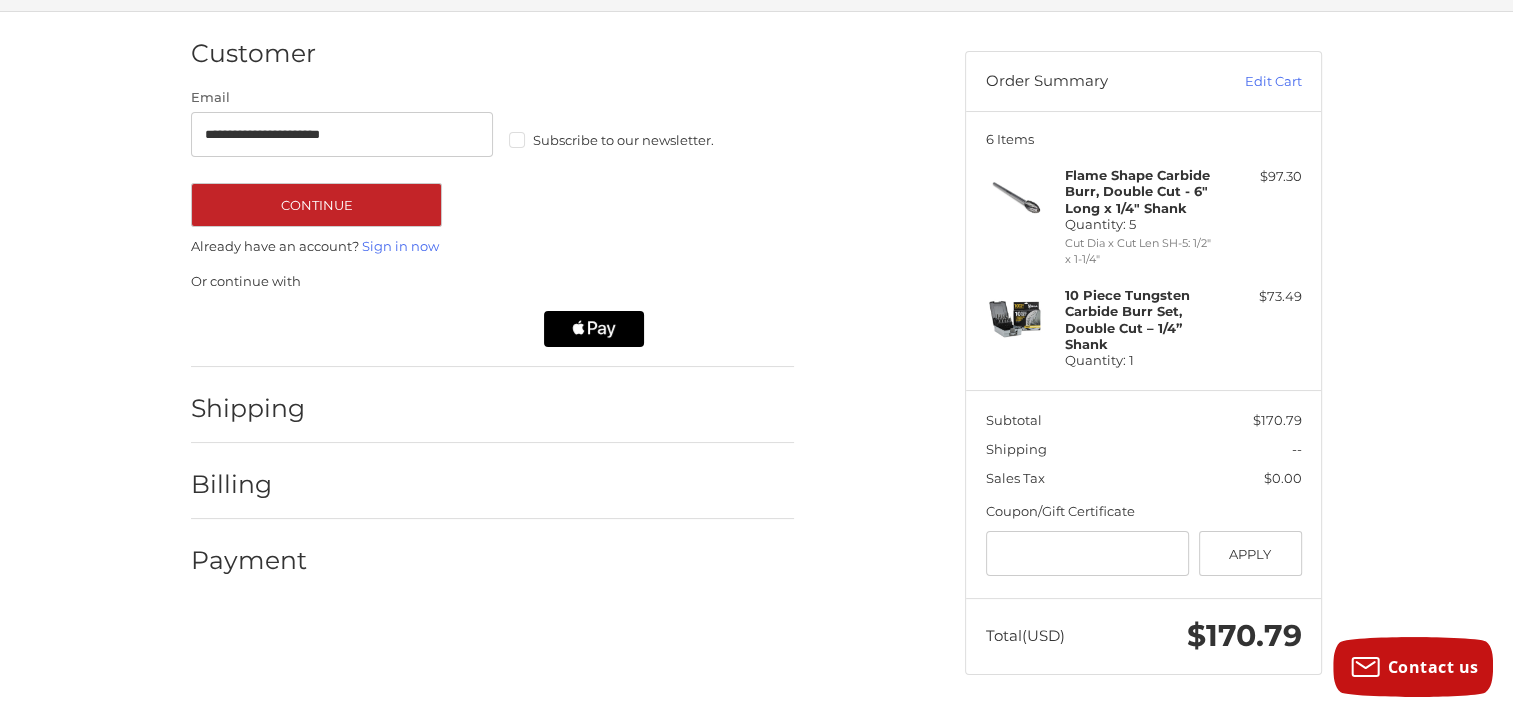click on "Subscribe to our newsletter." at bounding box center (660, 140) 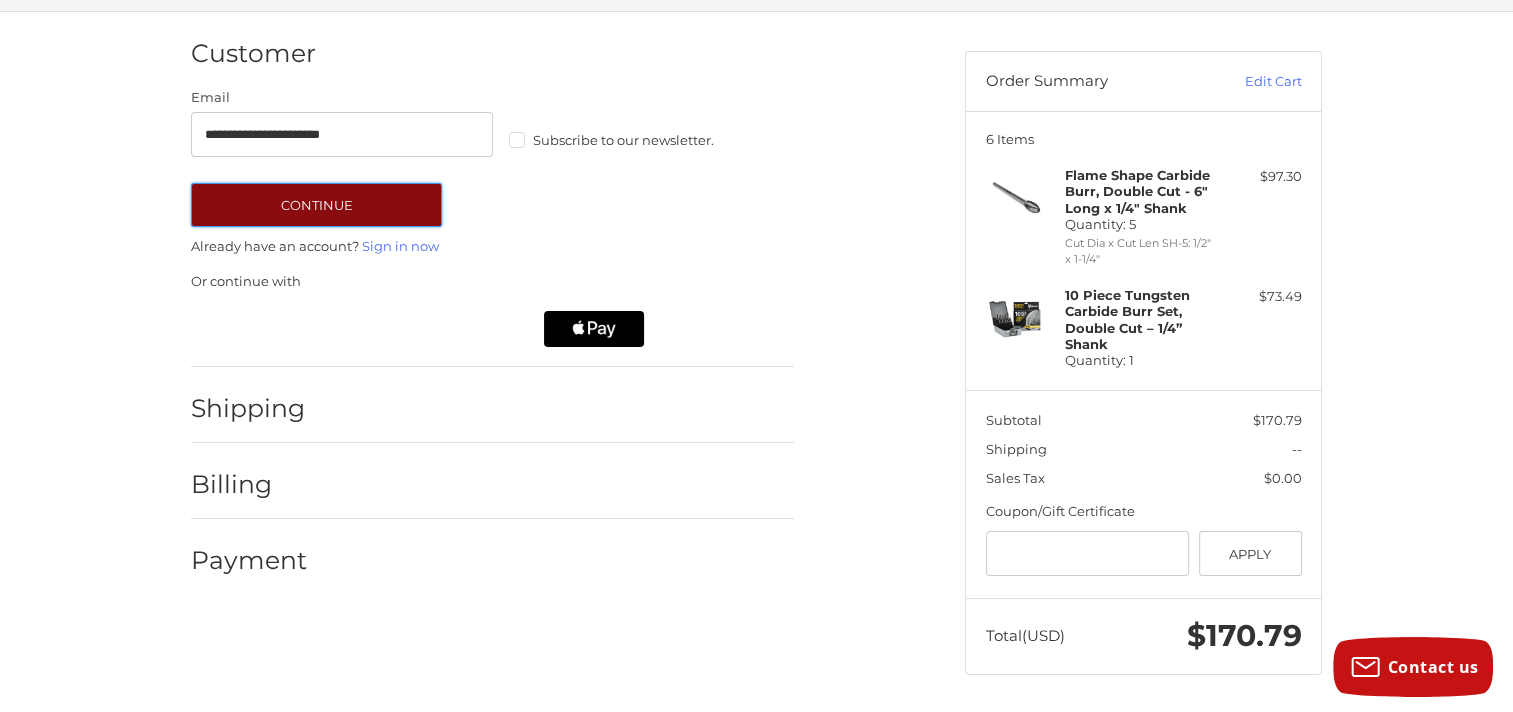 click on "Continue" at bounding box center [316, 205] 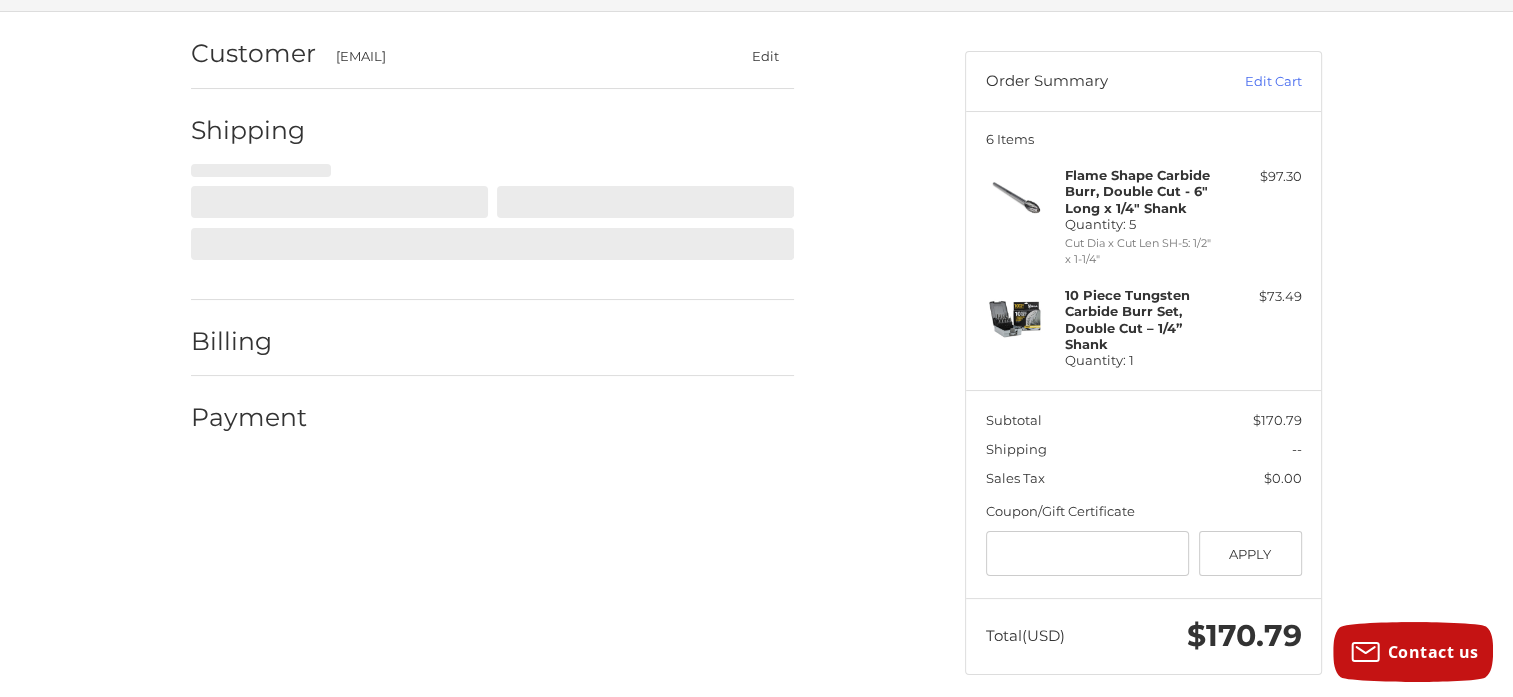 select on "**" 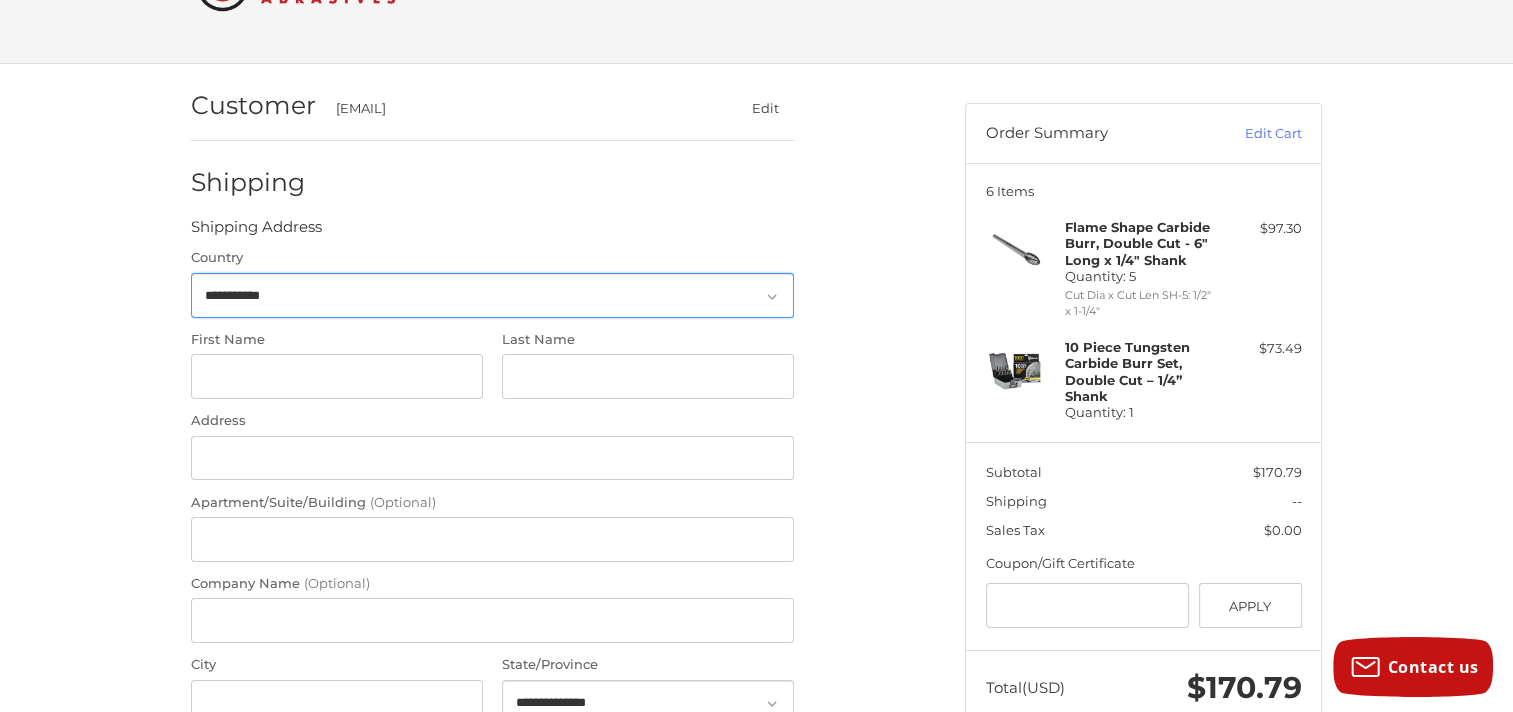 scroll, scrollTop: 91, scrollLeft: 0, axis: vertical 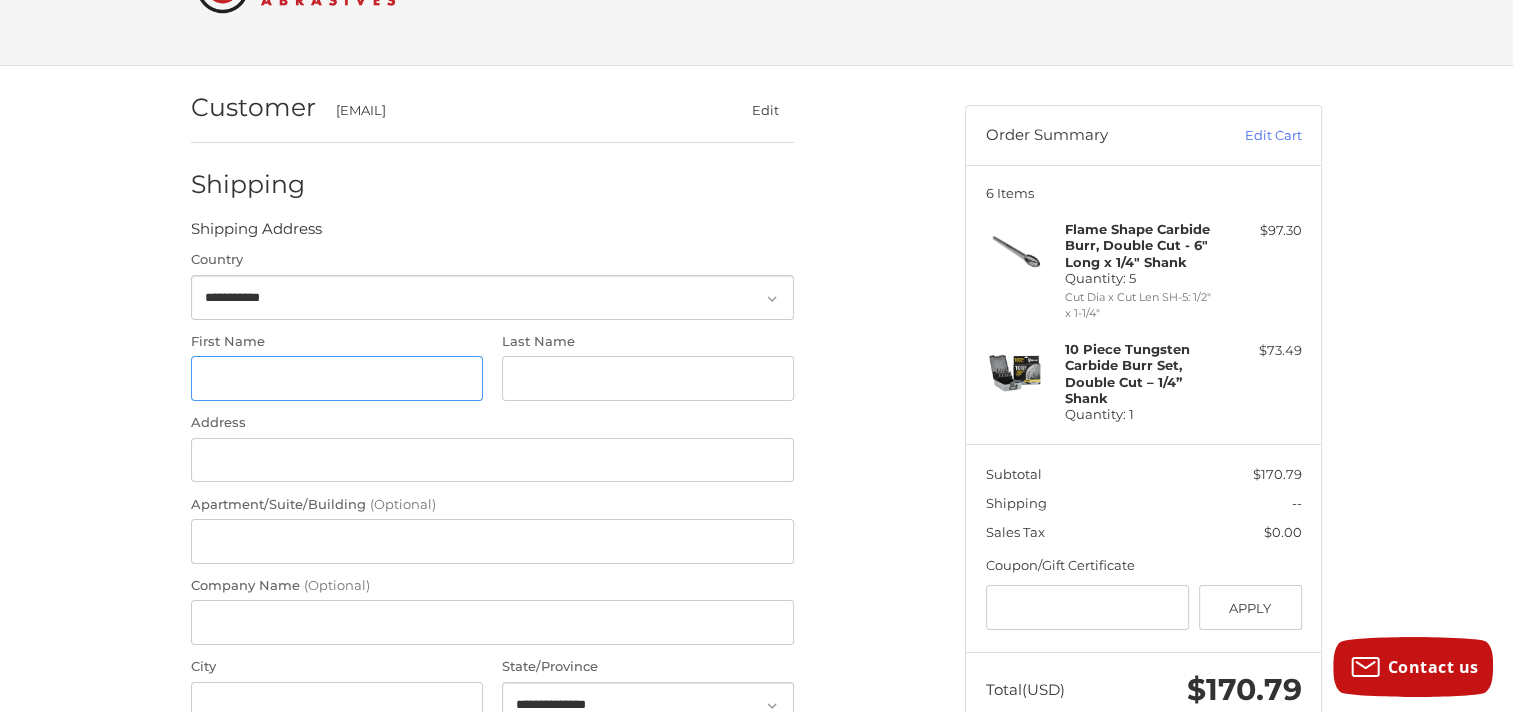 click on "First Name" at bounding box center (337, 378) 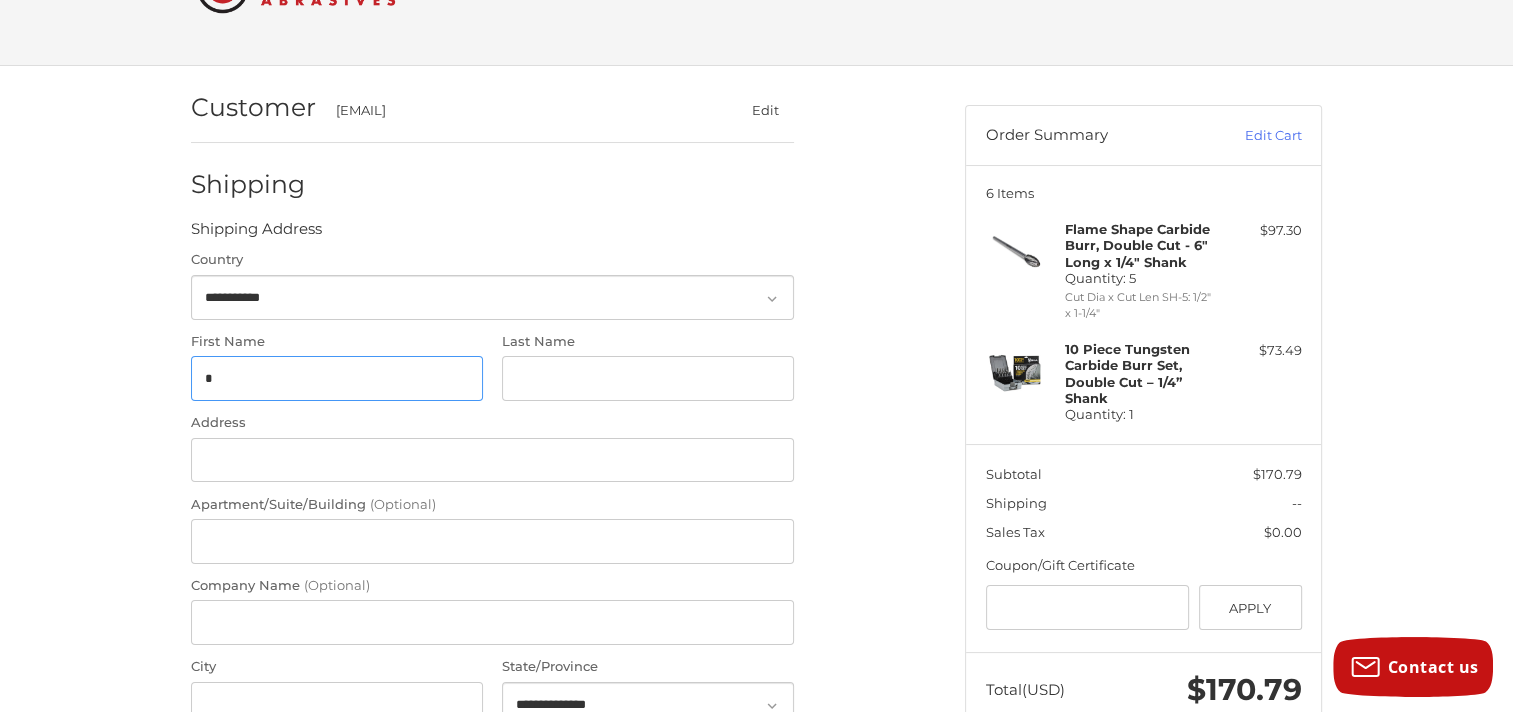 type on "*******" 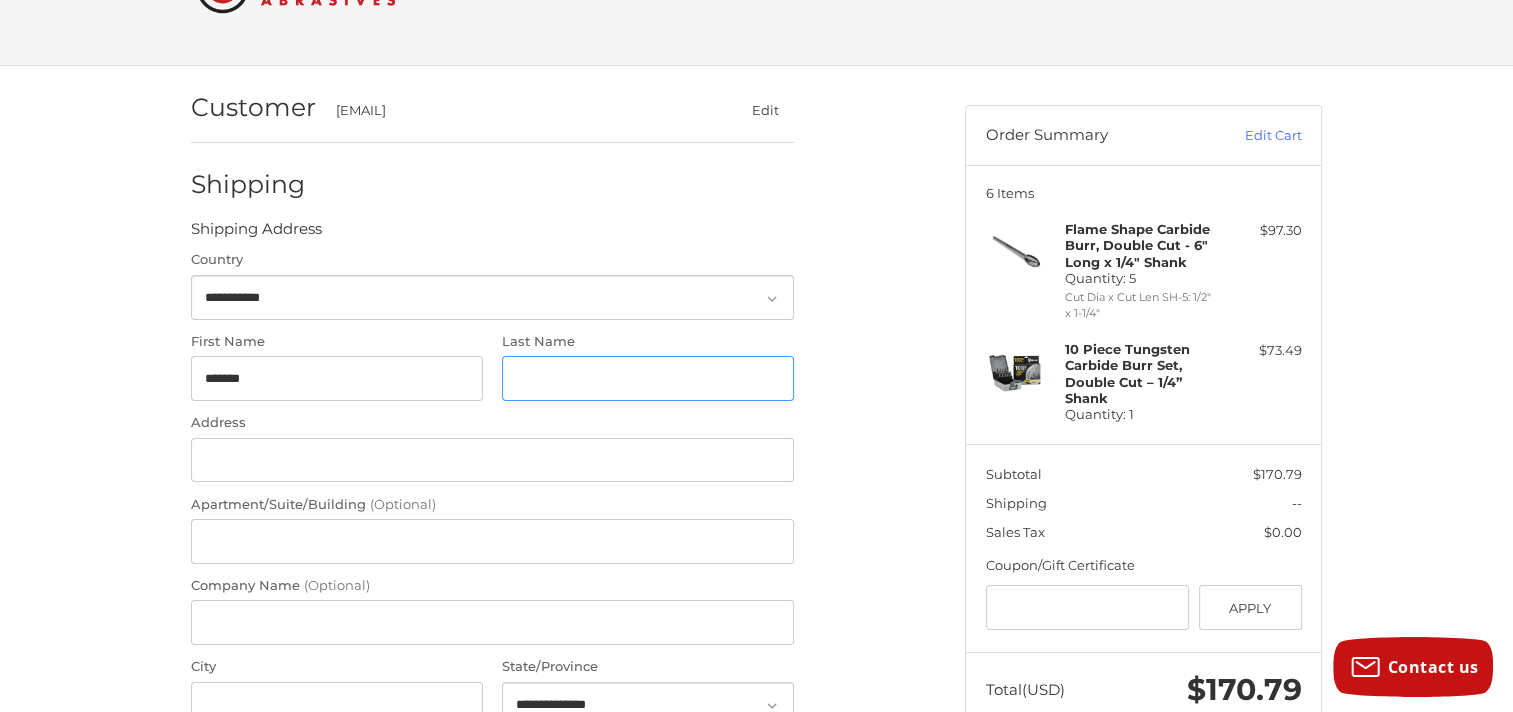 type on "******" 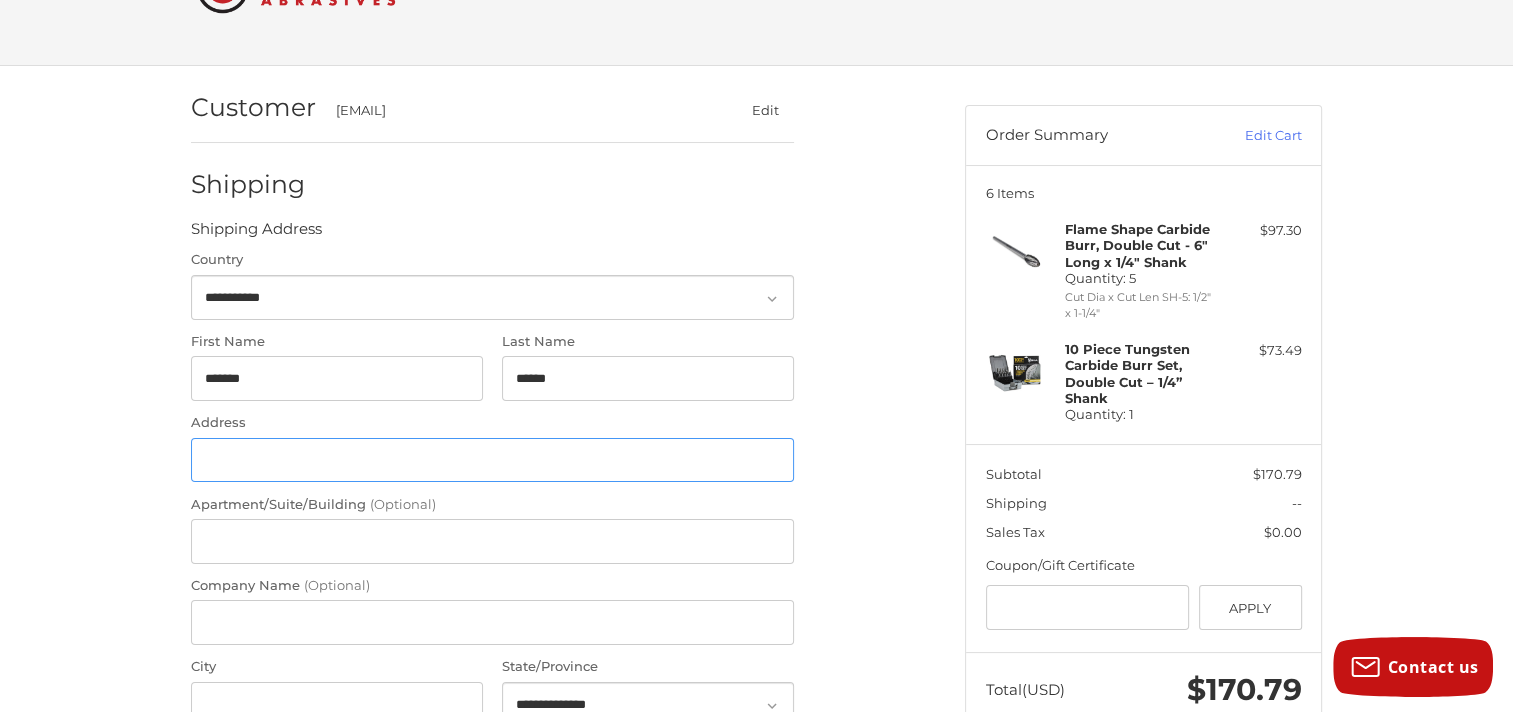 type on "**********" 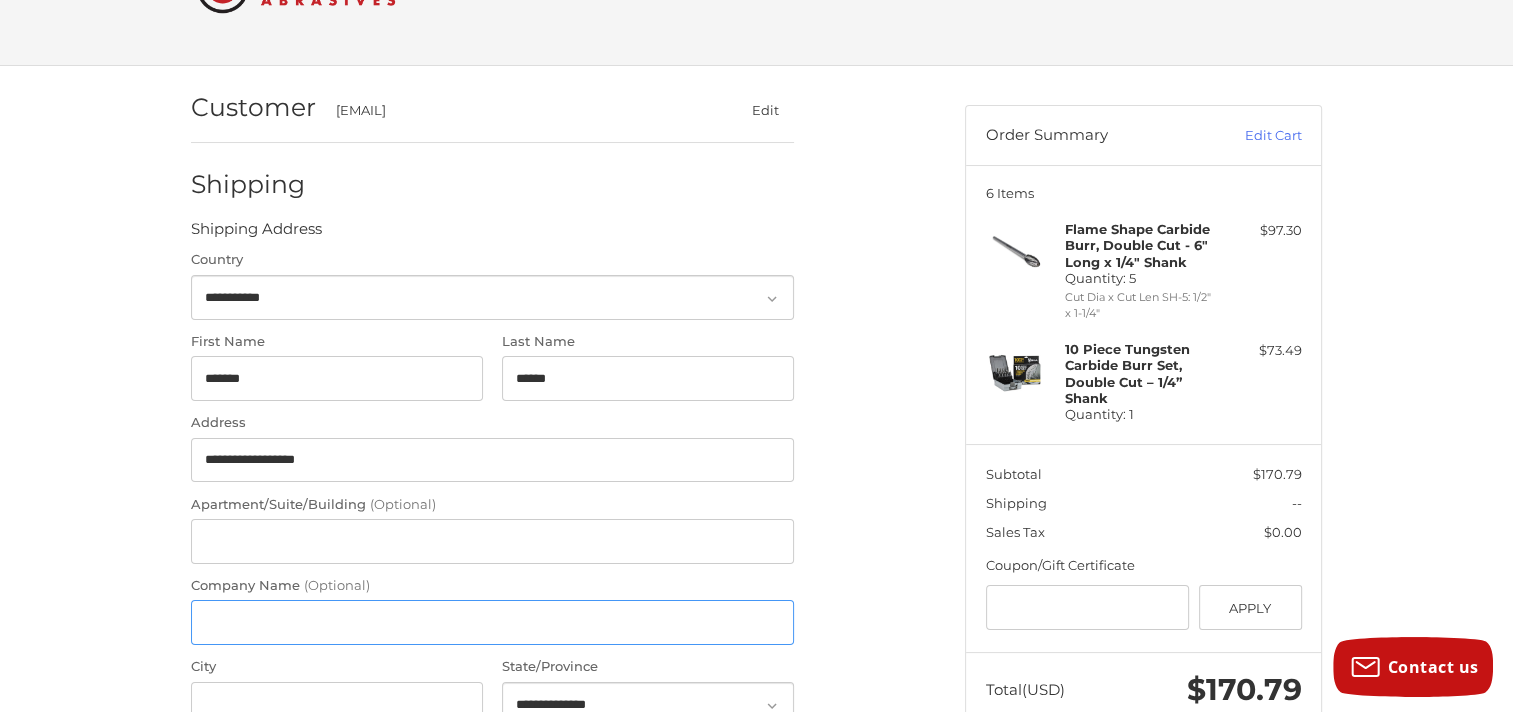 type on "**********" 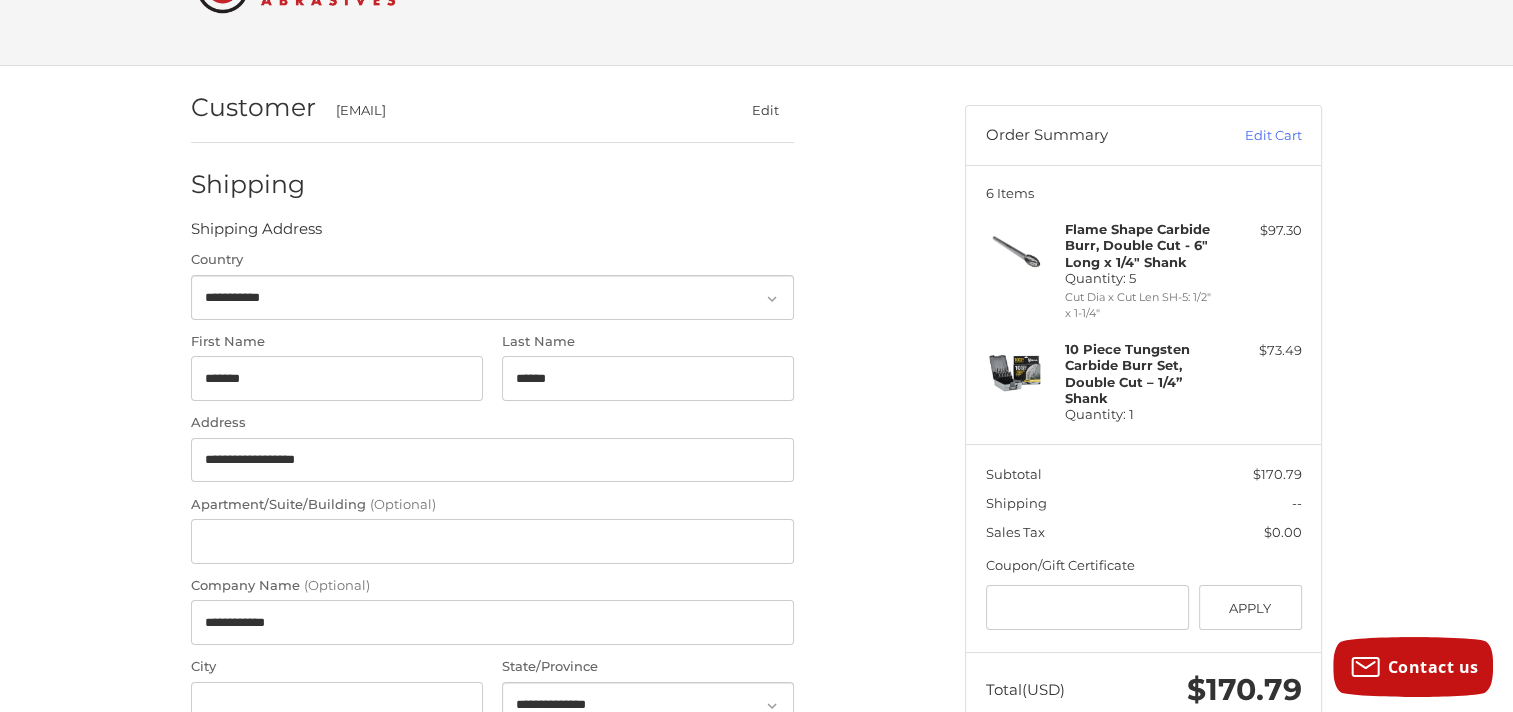 type on "**********" 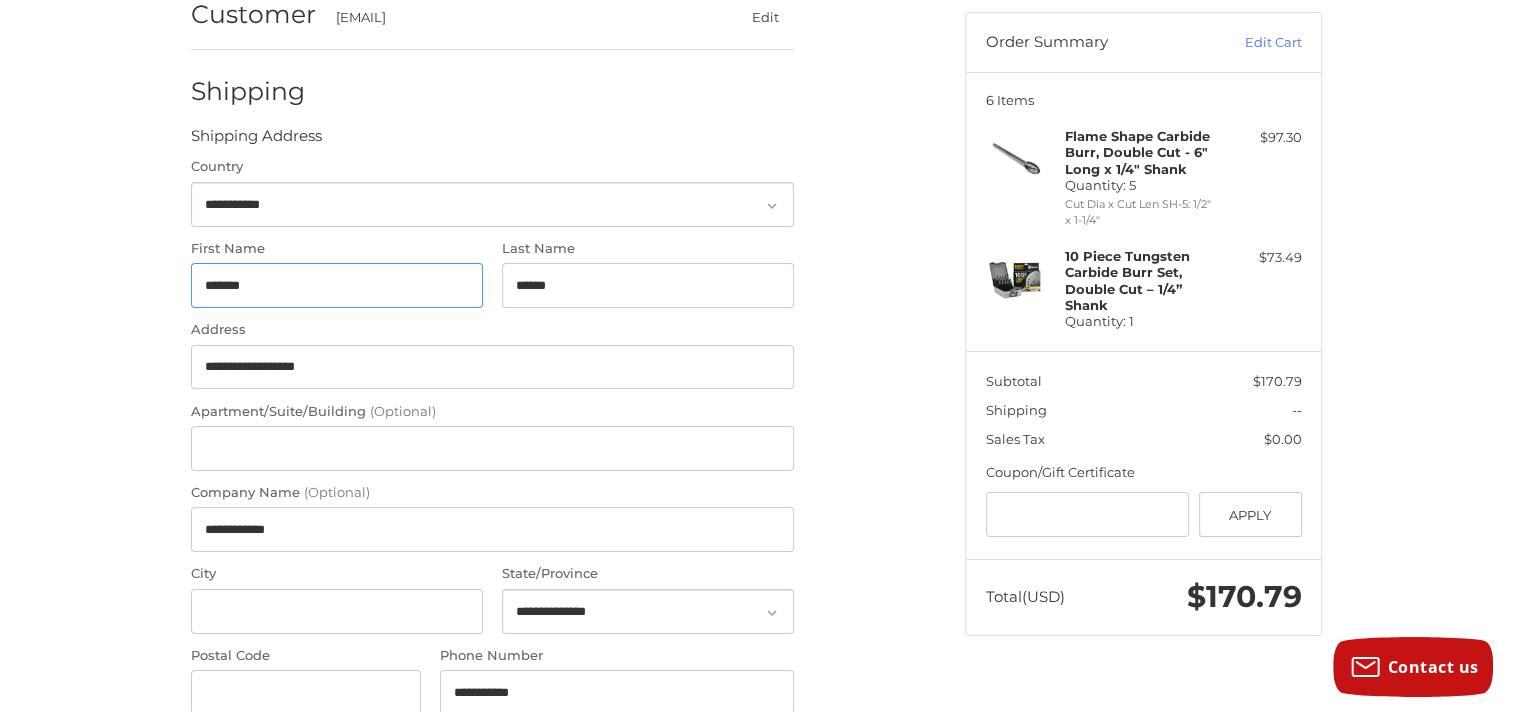 scroll, scrollTop: 291, scrollLeft: 0, axis: vertical 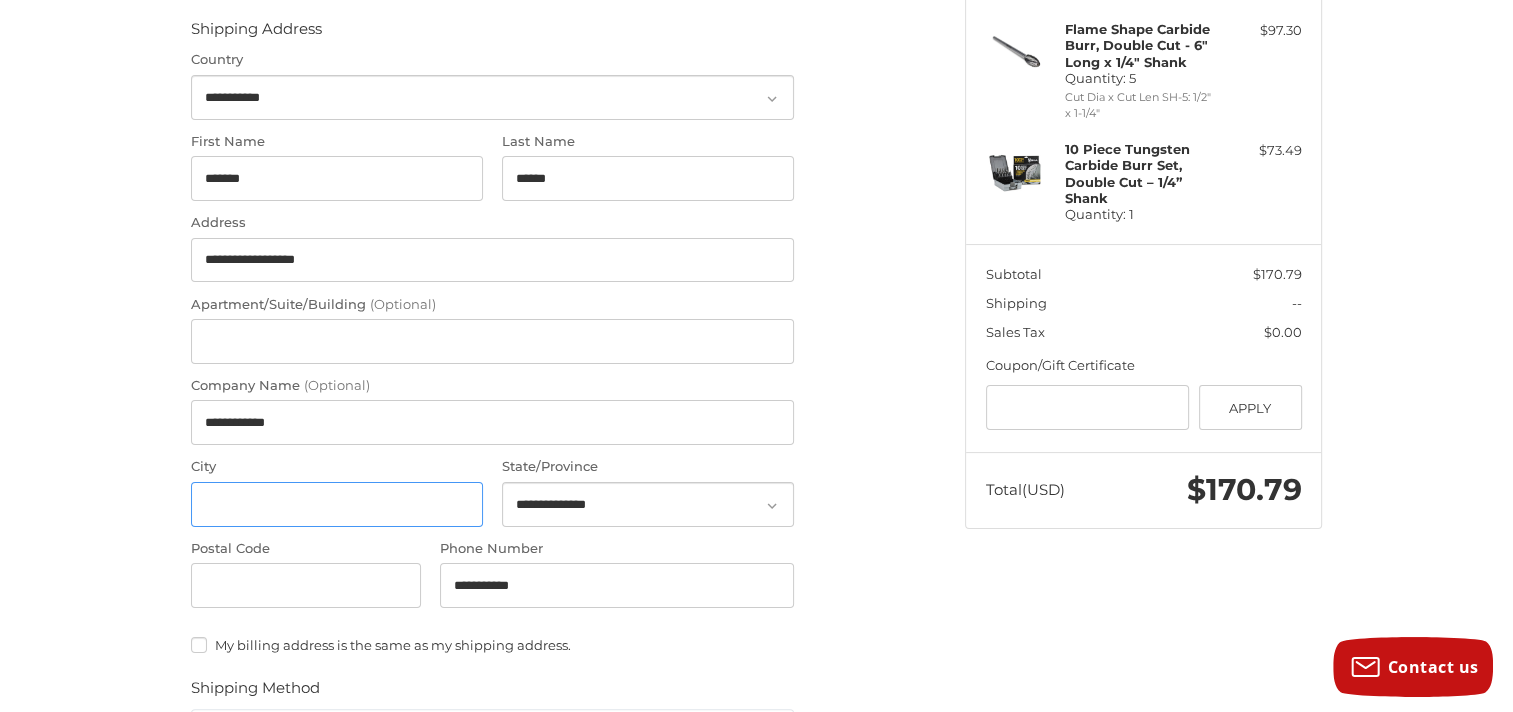click on "City" at bounding box center [337, 504] 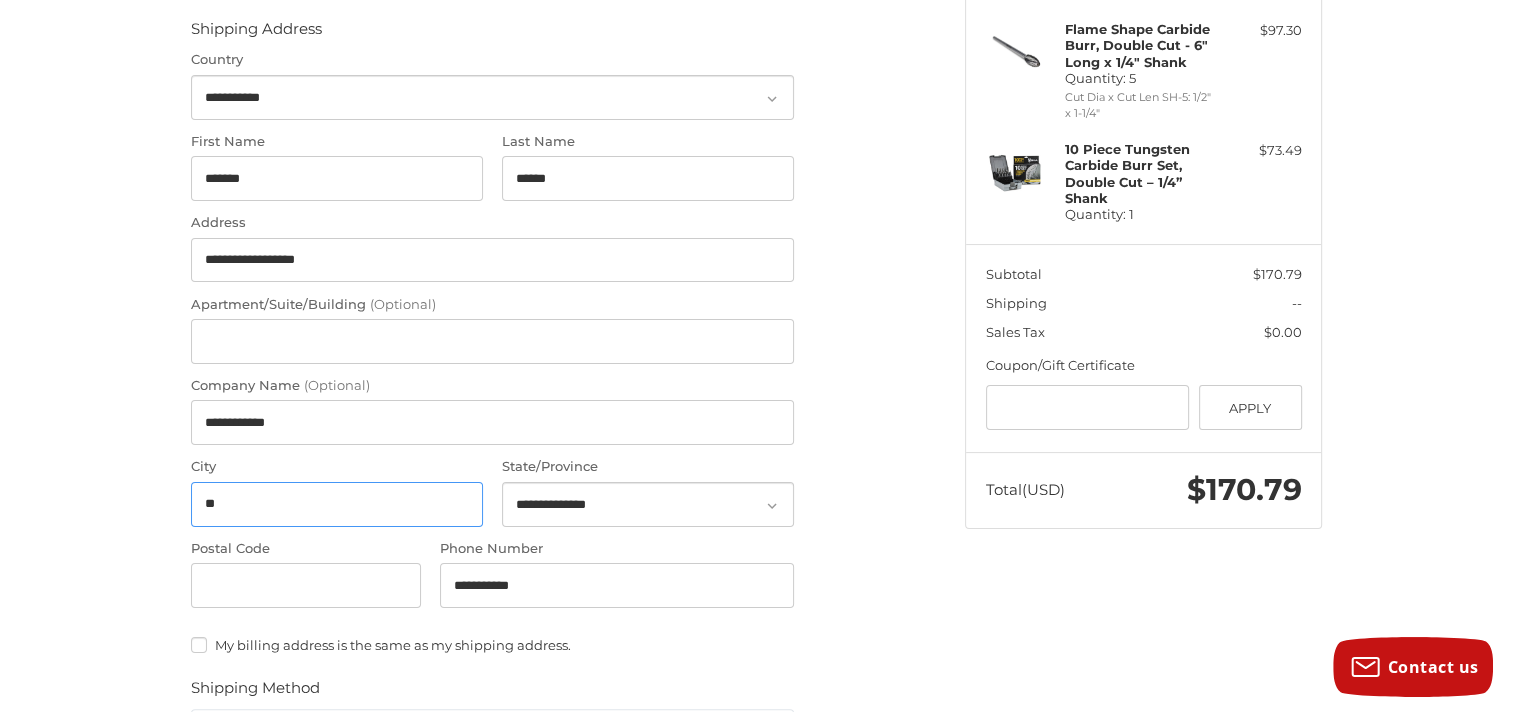 type on "******" 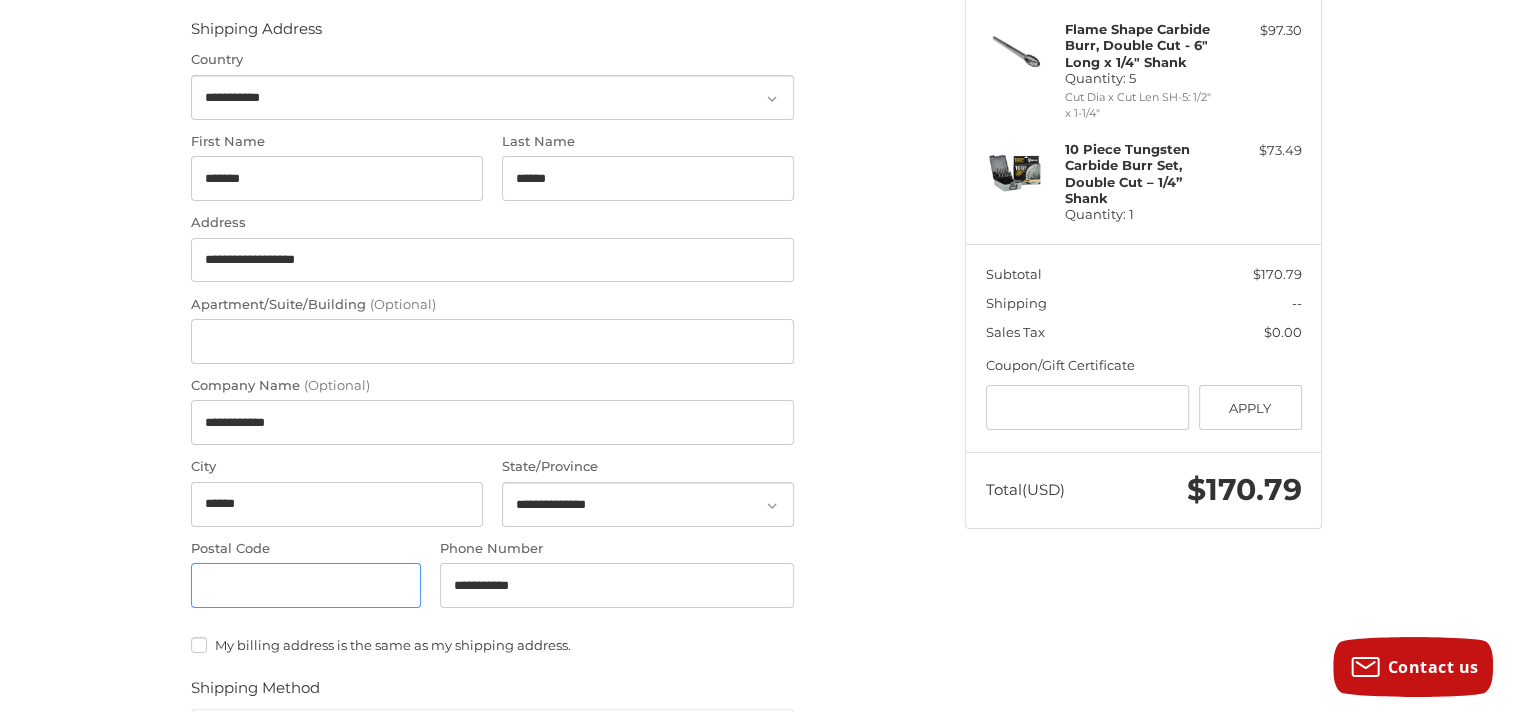 type on "*****" 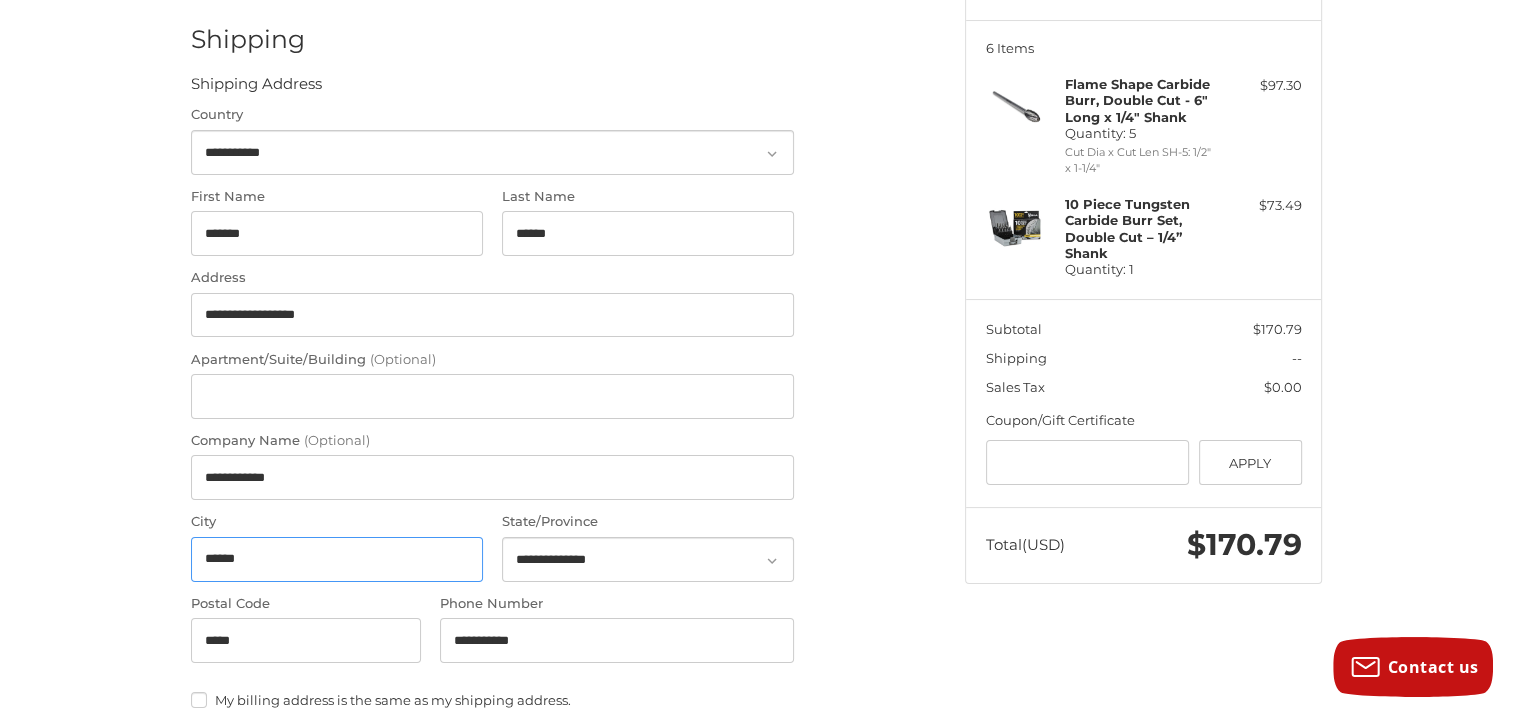 scroll, scrollTop: 191, scrollLeft: 0, axis: vertical 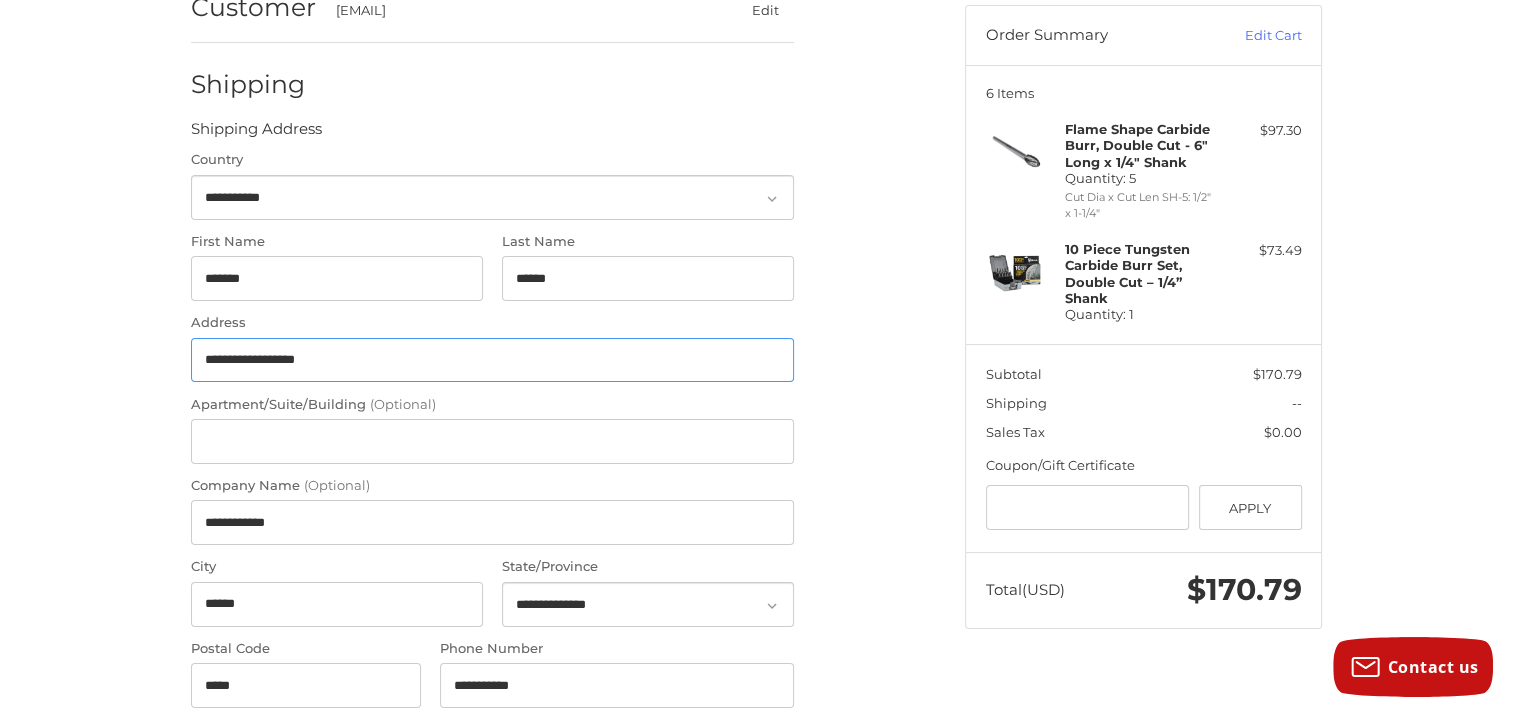 drag, startPoint x: 331, startPoint y: 356, endPoint x: 70, endPoint y: 368, distance: 261.27573 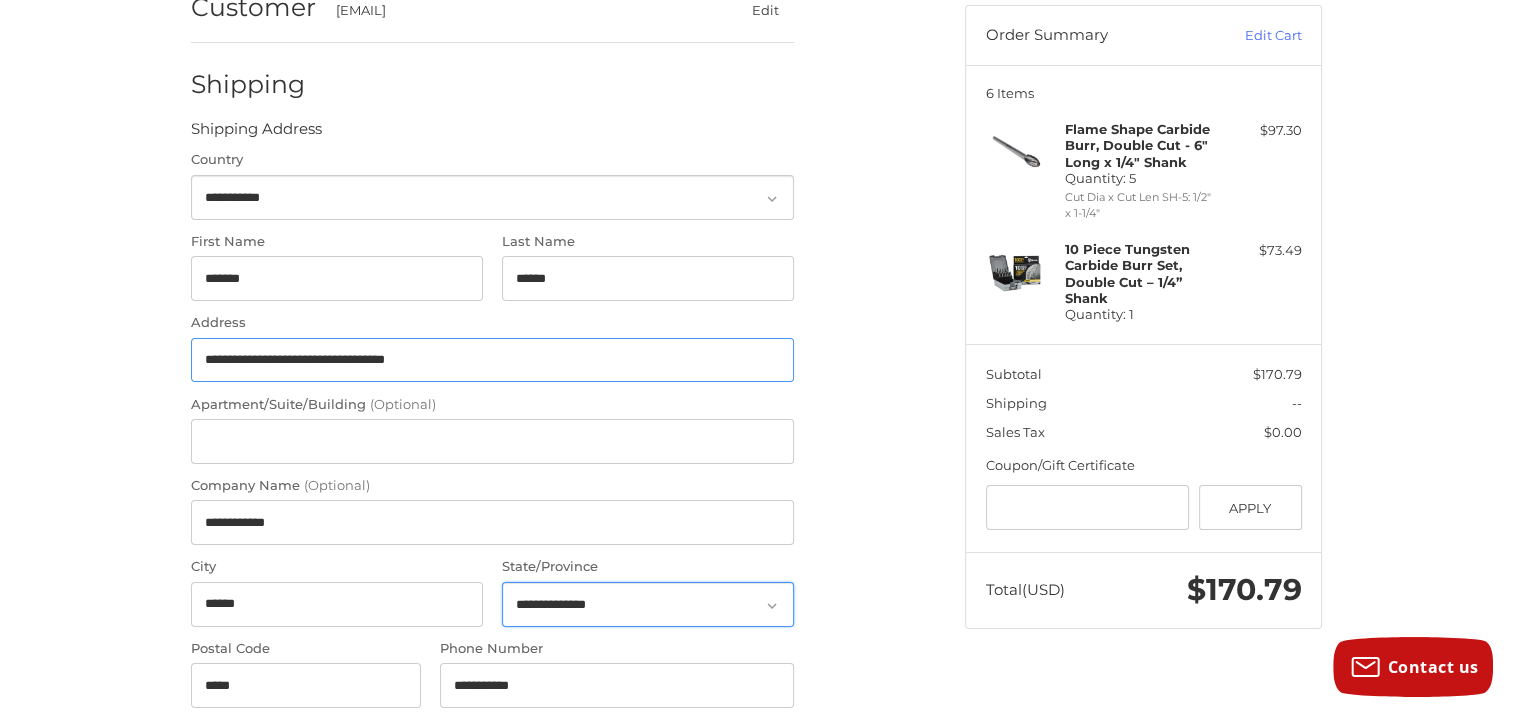 type on "**********" 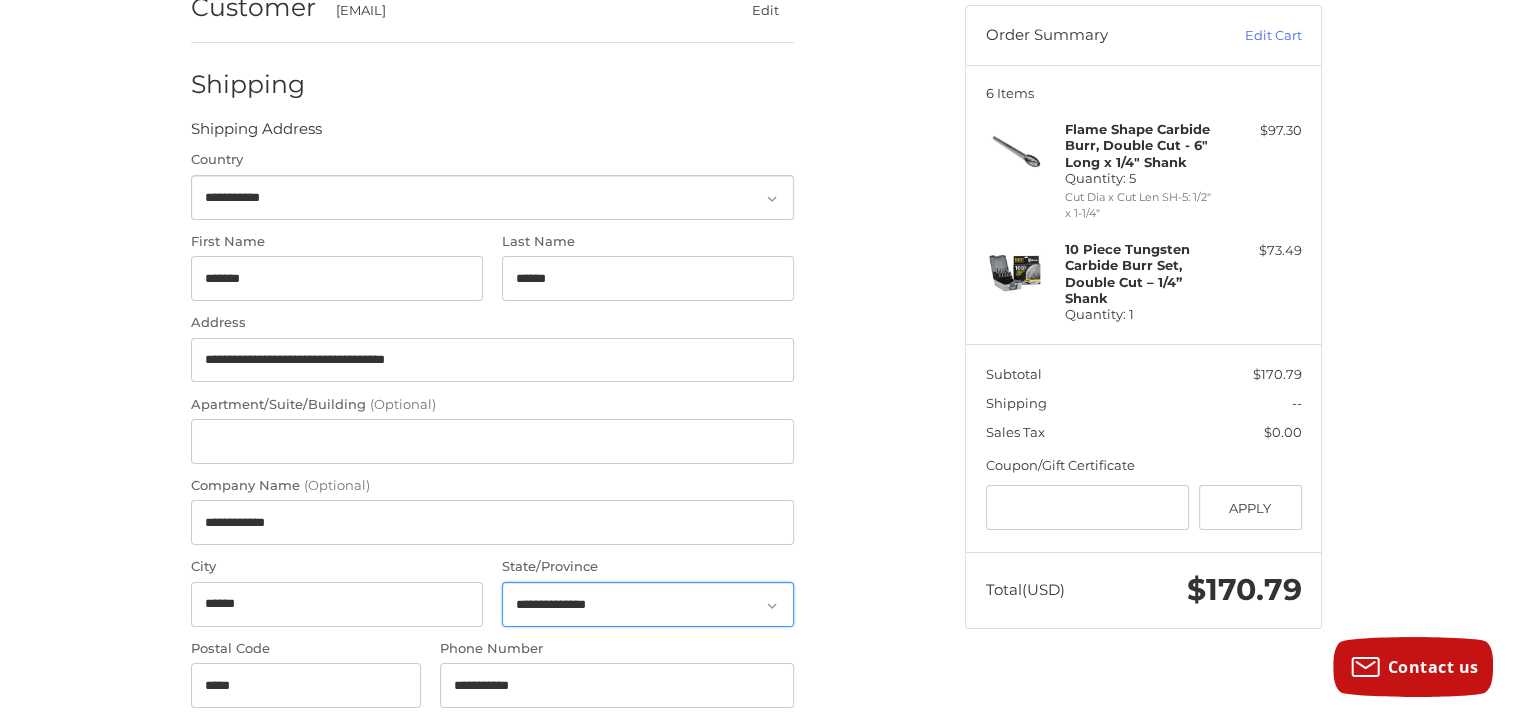 click on "**********" at bounding box center [648, 604] 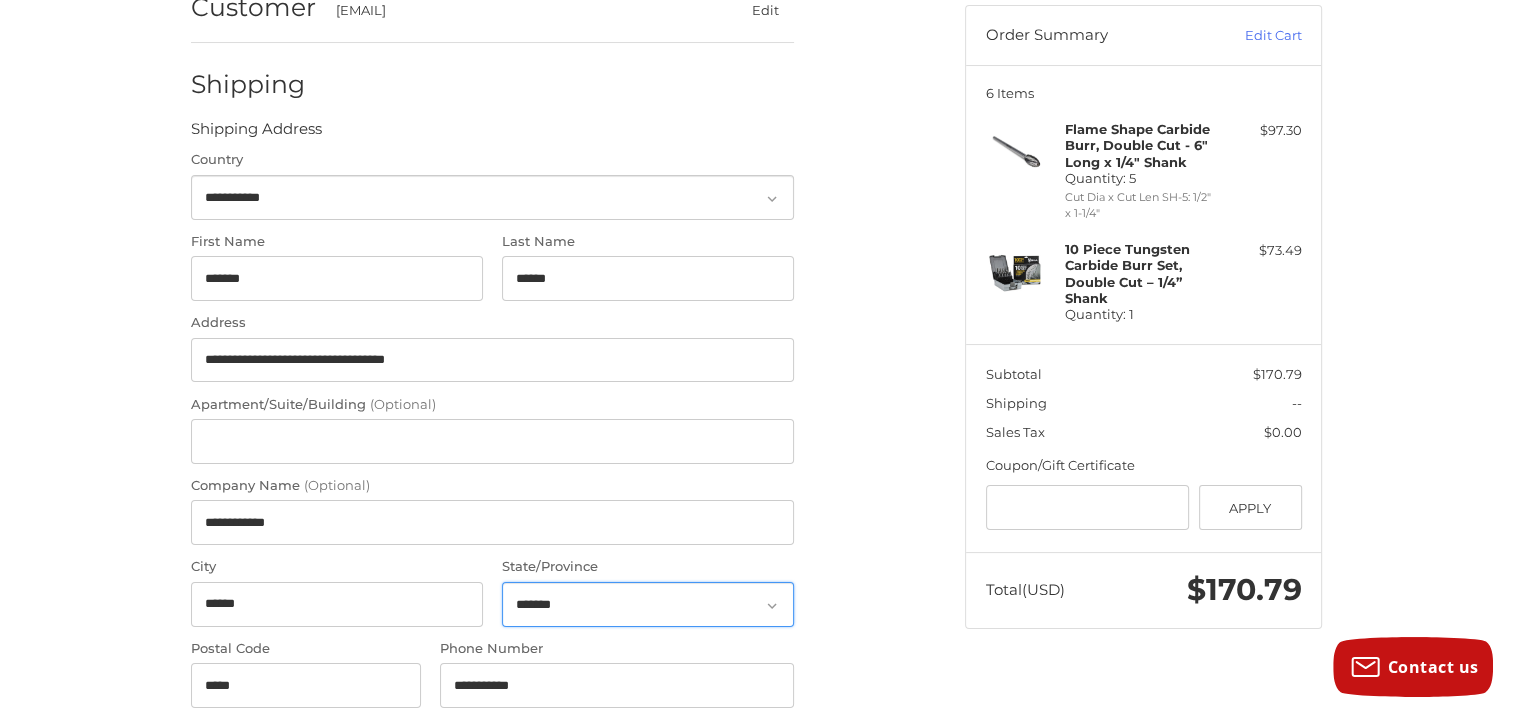 click on "**********" at bounding box center [648, 604] 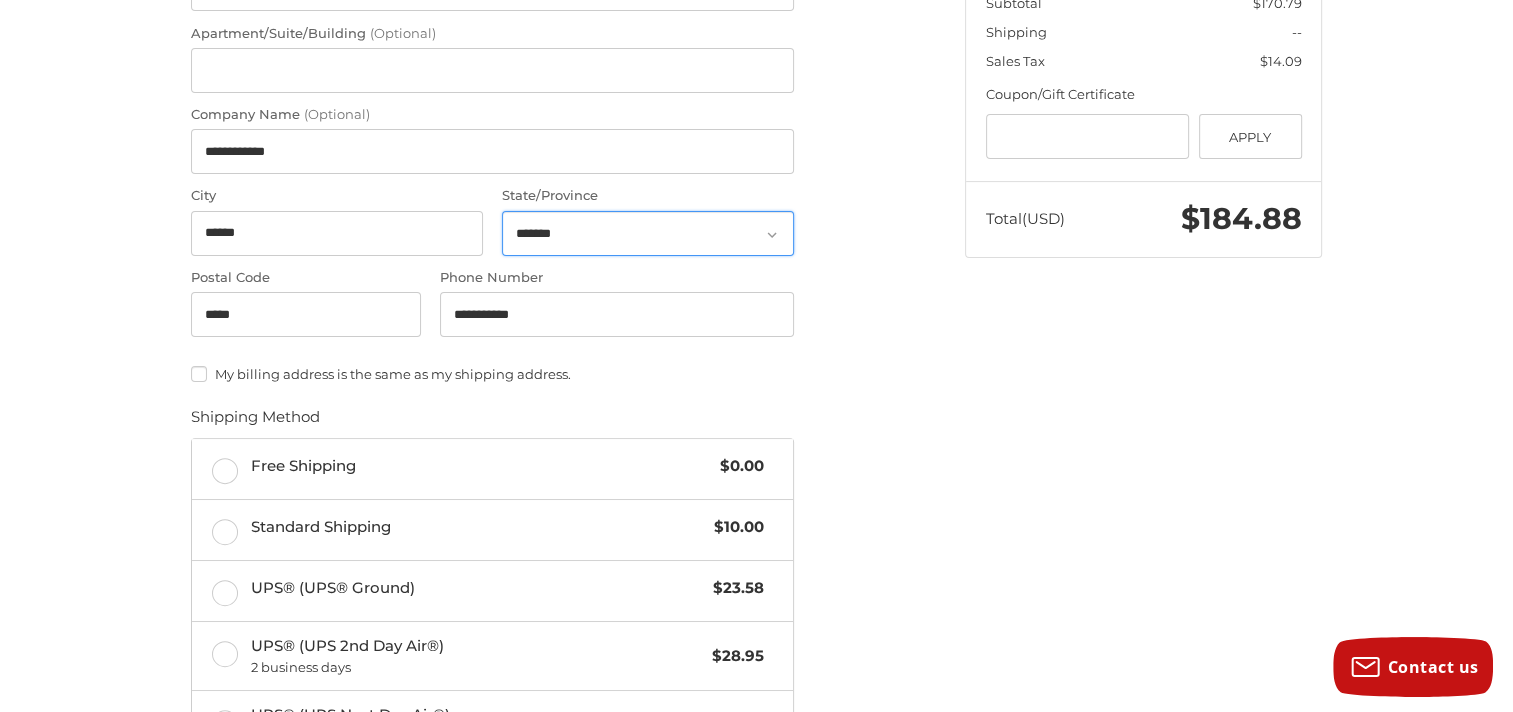 scroll, scrollTop: 691, scrollLeft: 0, axis: vertical 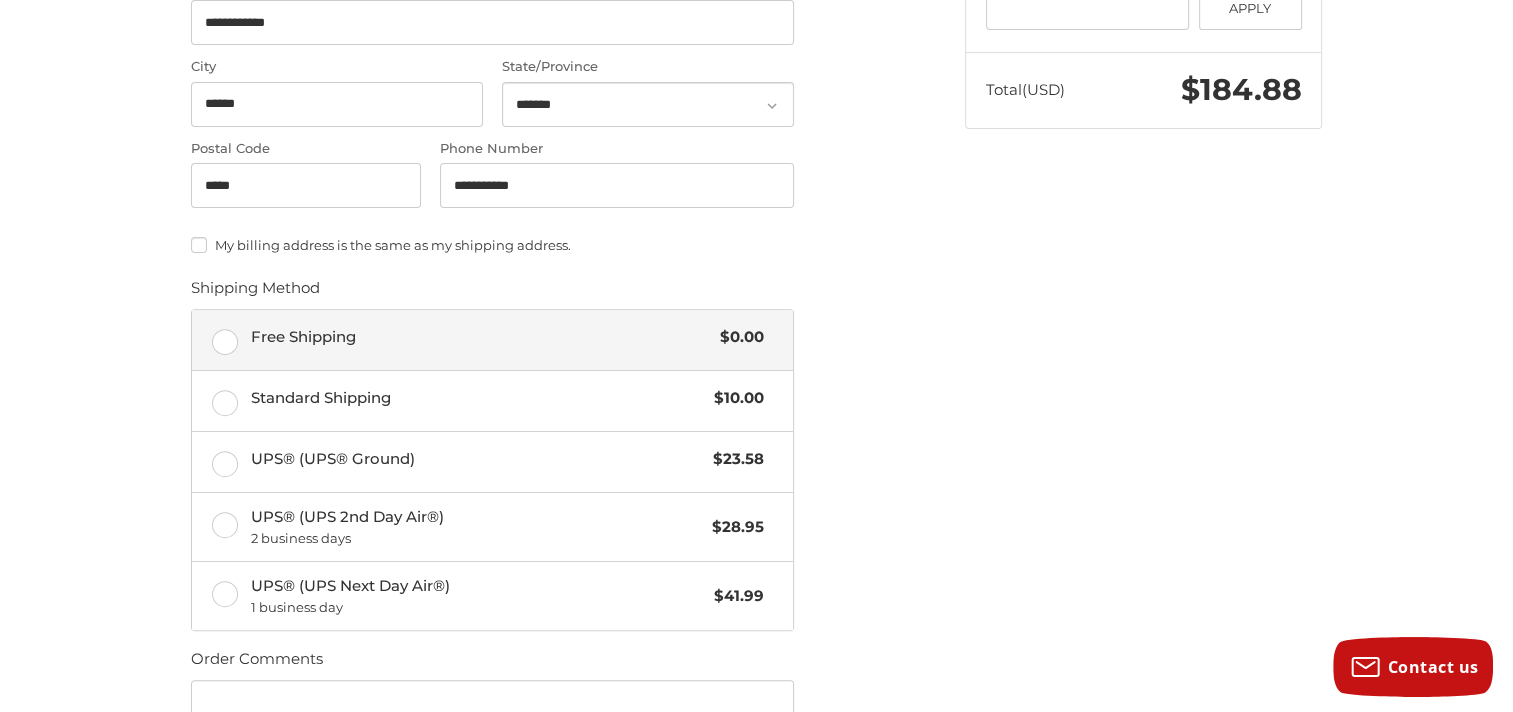 click on "Free Shipping $0.00" at bounding box center [492, 340] 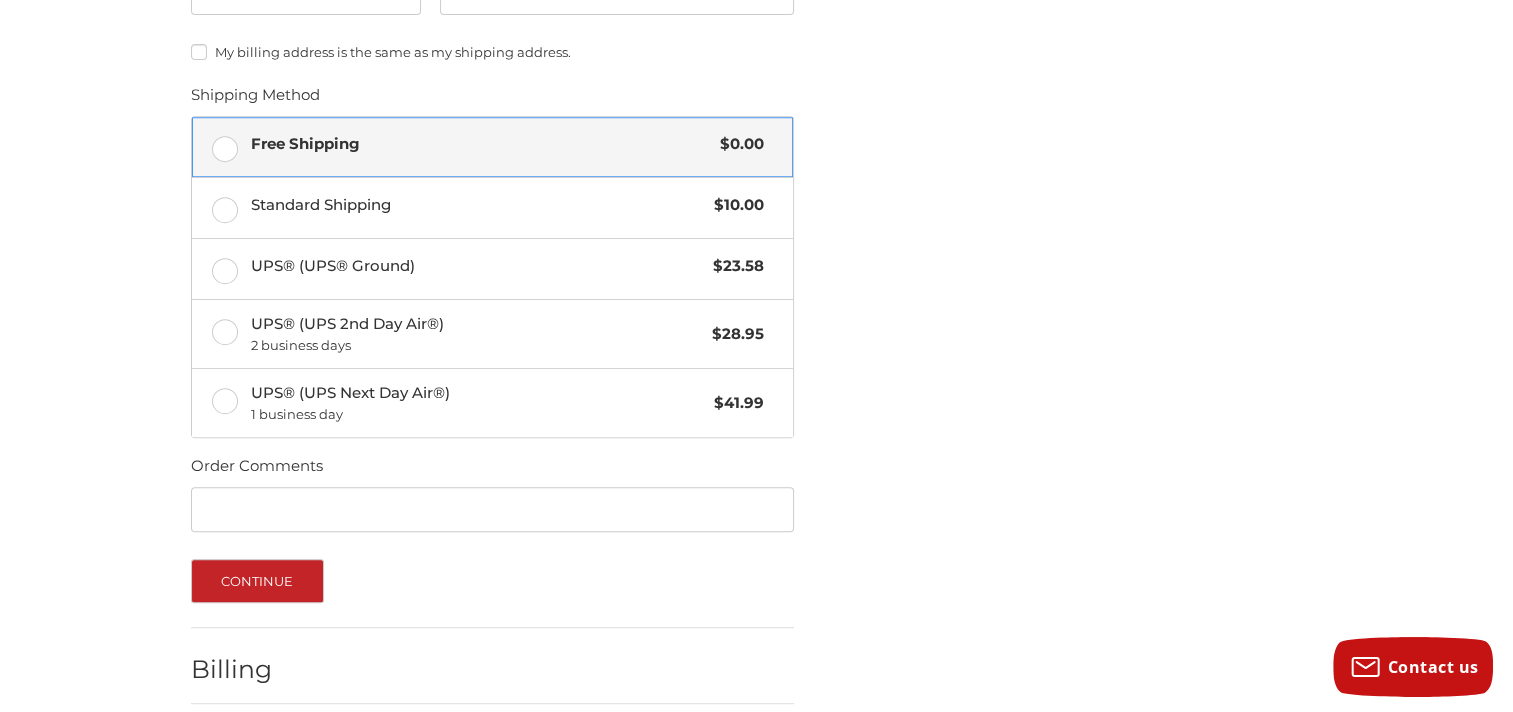 scroll, scrollTop: 891, scrollLeft: 0, axis: vertical 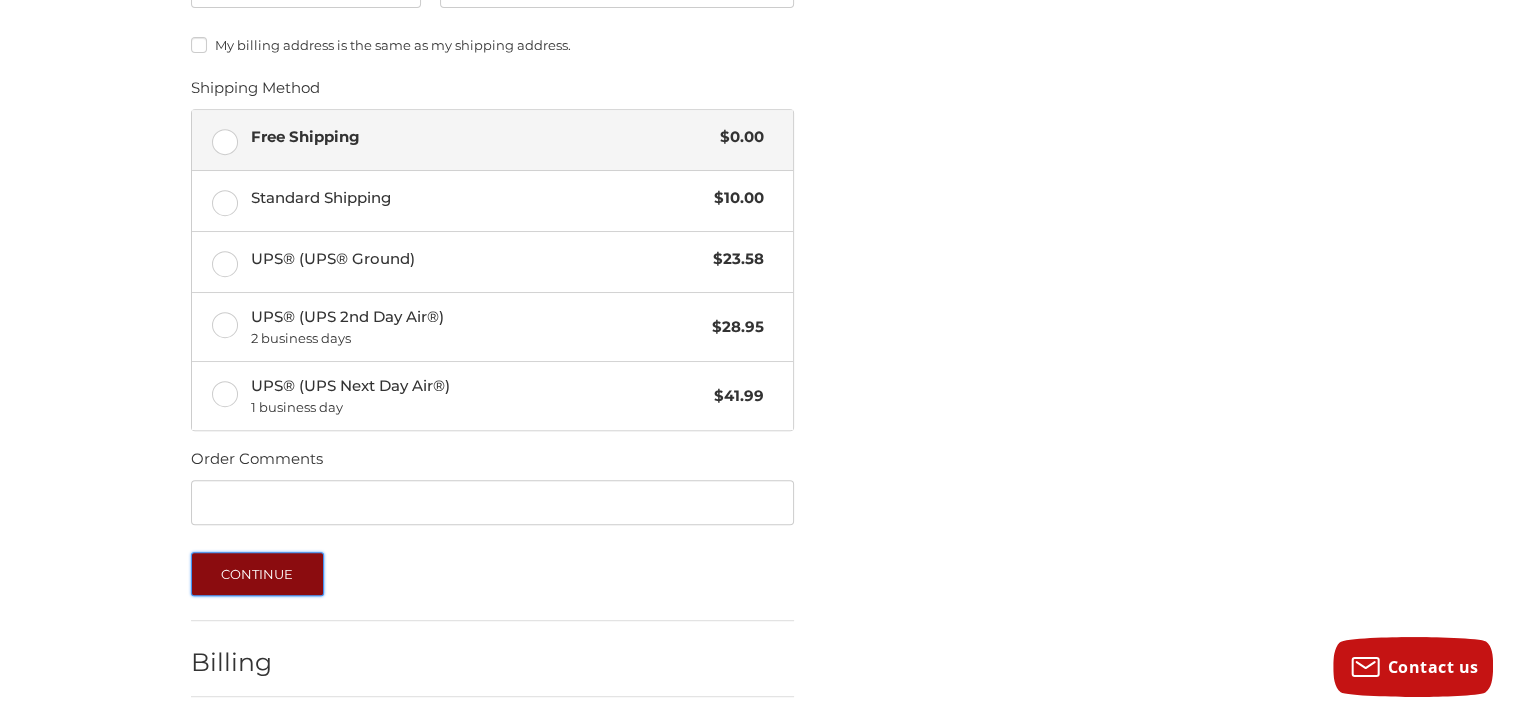 click on "Continue" at bounding box center (257, 574) 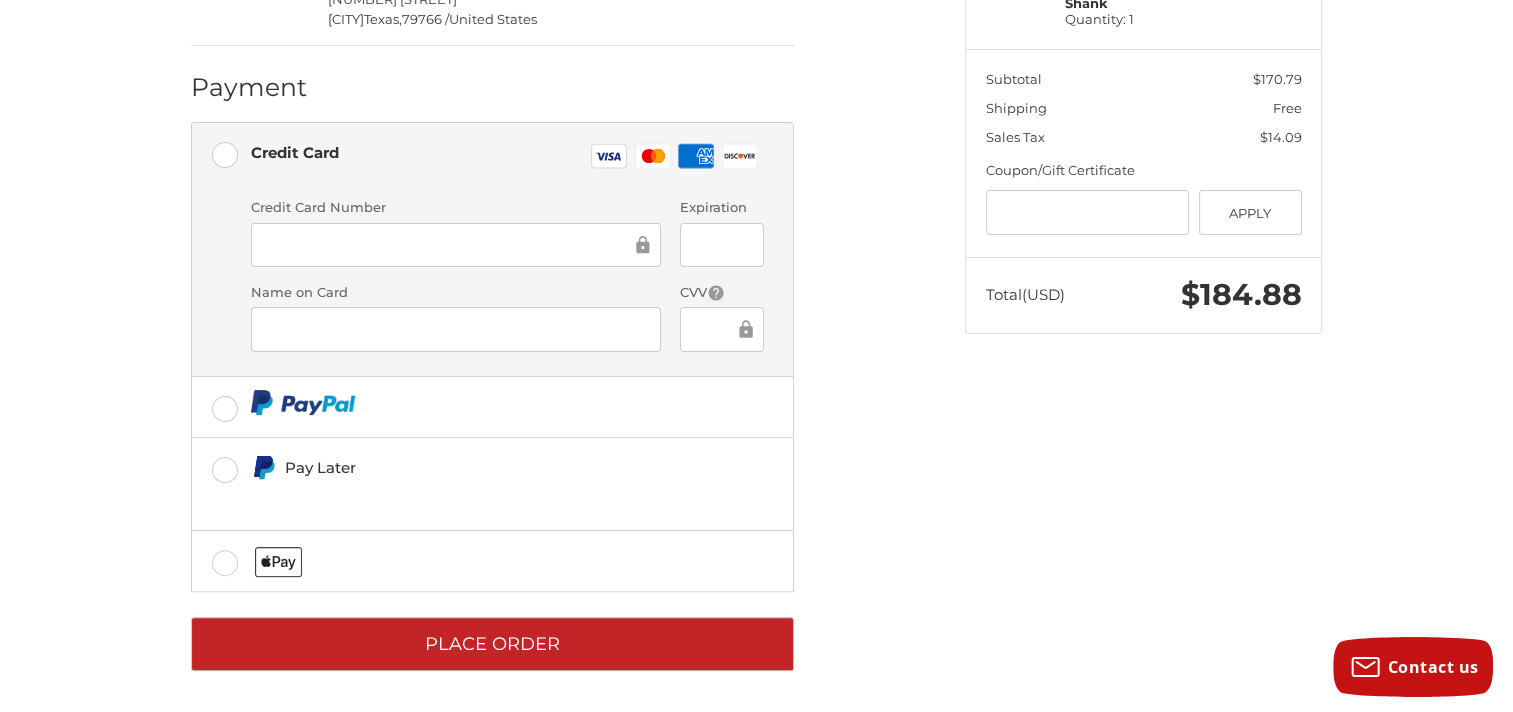 scroll, scrollTop: 488, scrollLeft: 0, axis: vertical 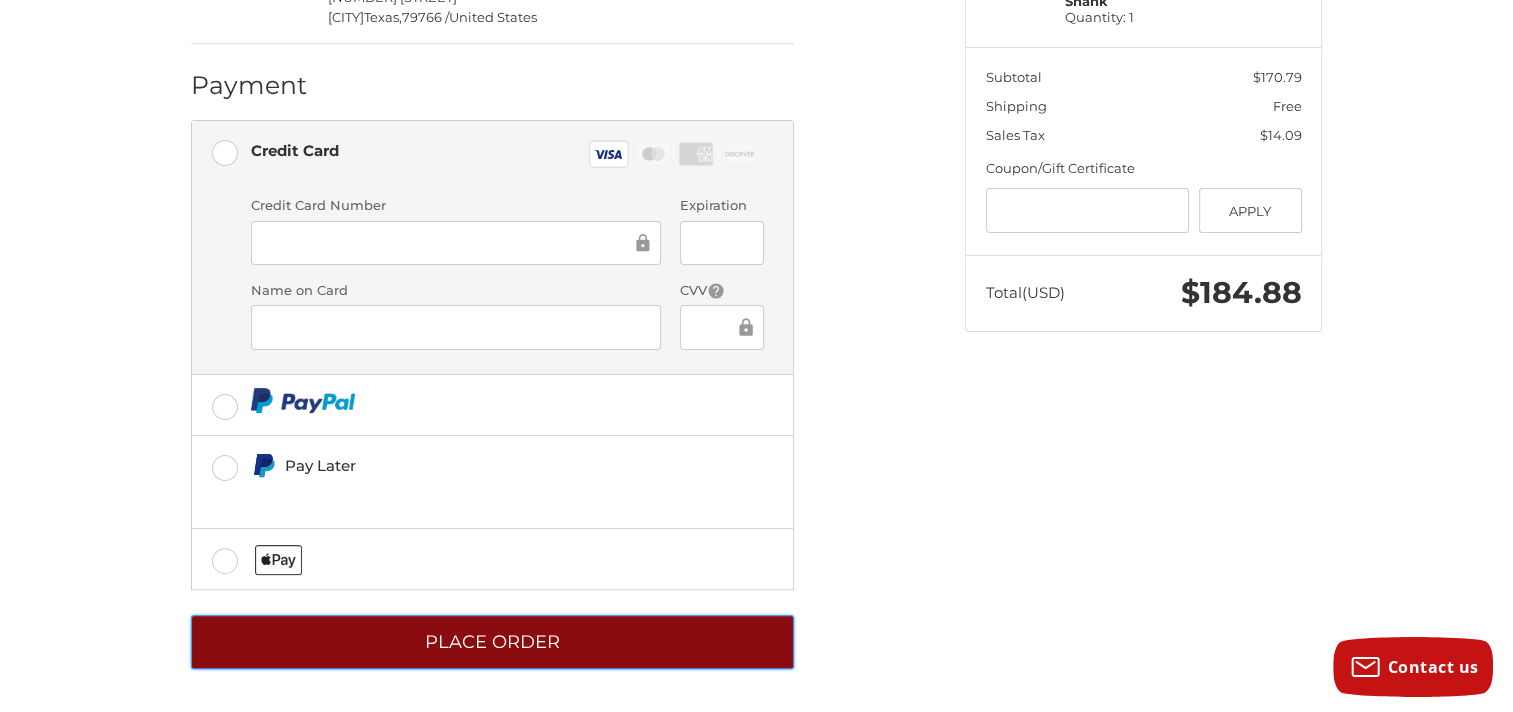 click on "Place Order" at bounding box center (492, 642) 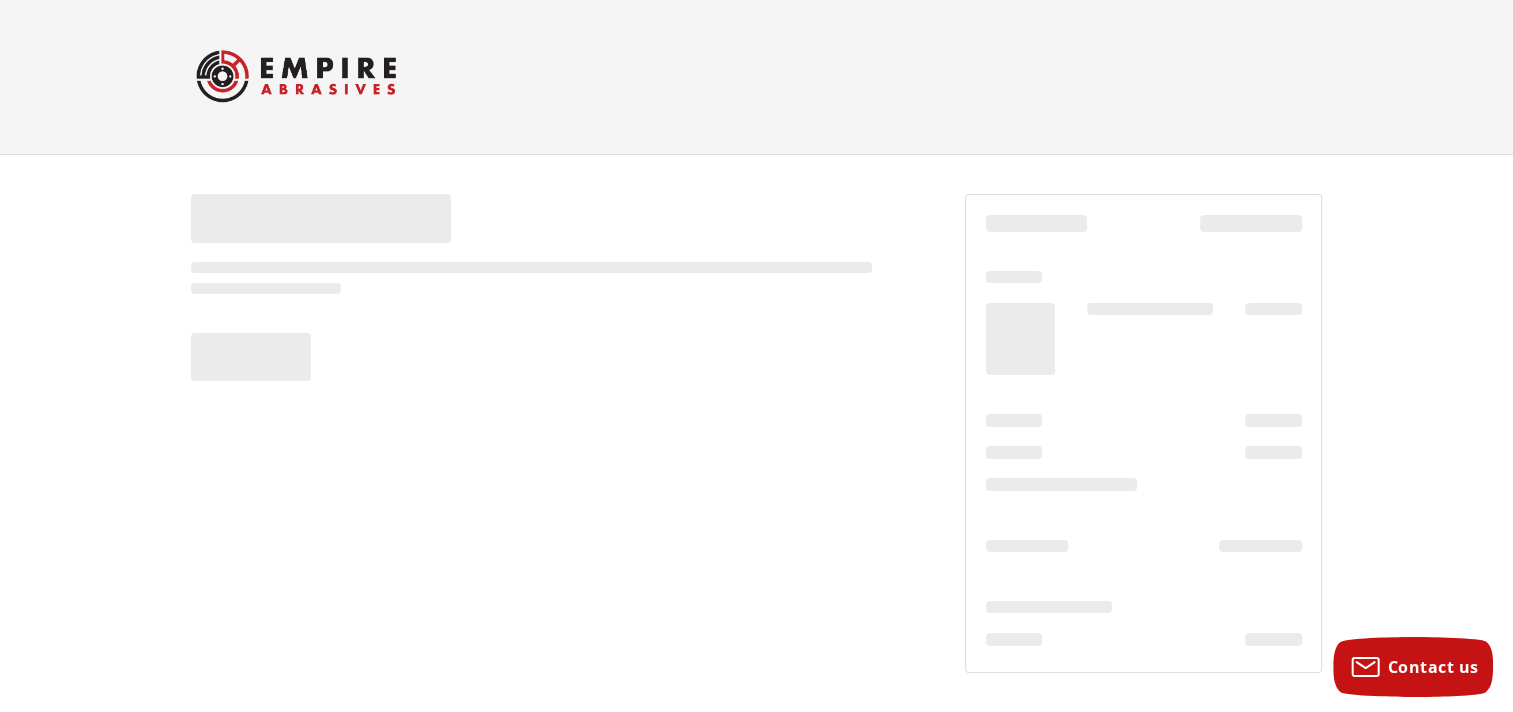 scroll, scrollTop: 2, scrollLeft: 0, axis: vertical 